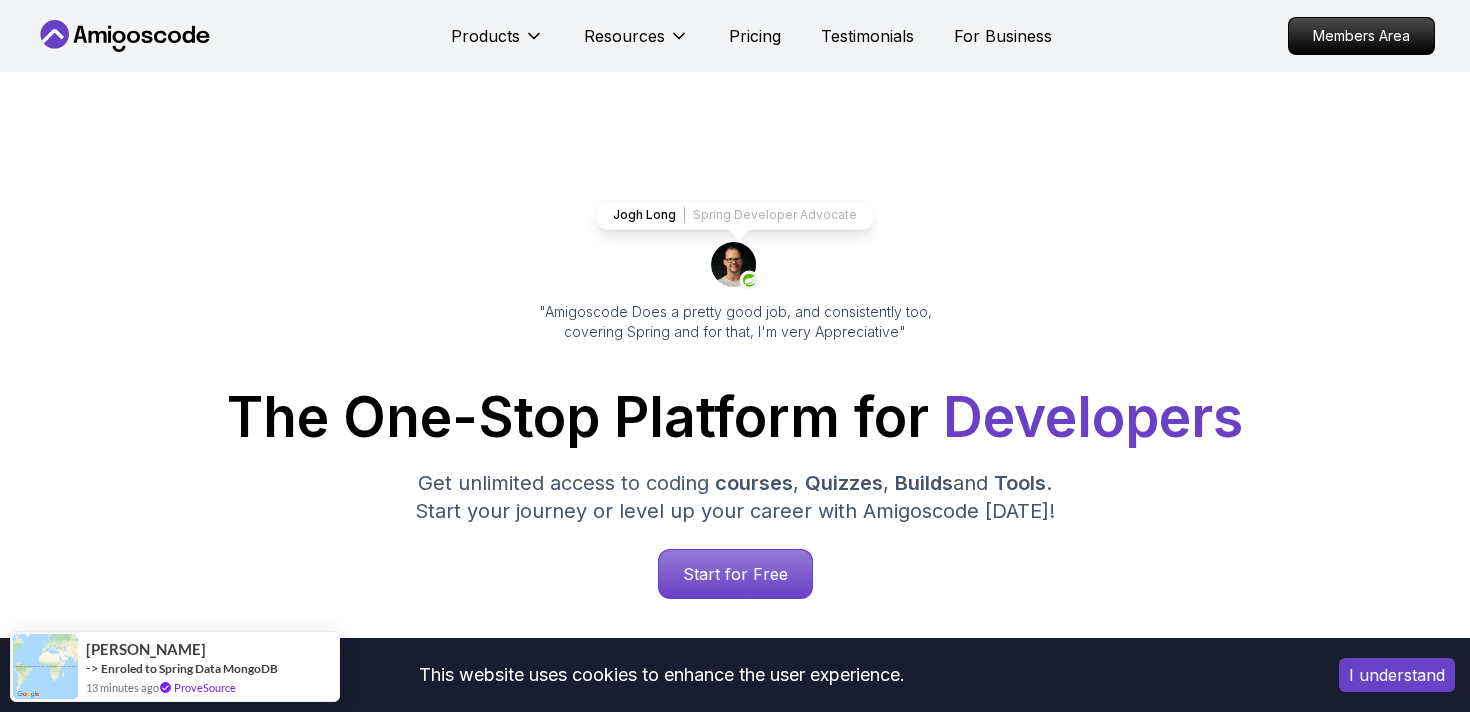 scroll, scrollTop: 0, scrollLeft: 0, axis: both 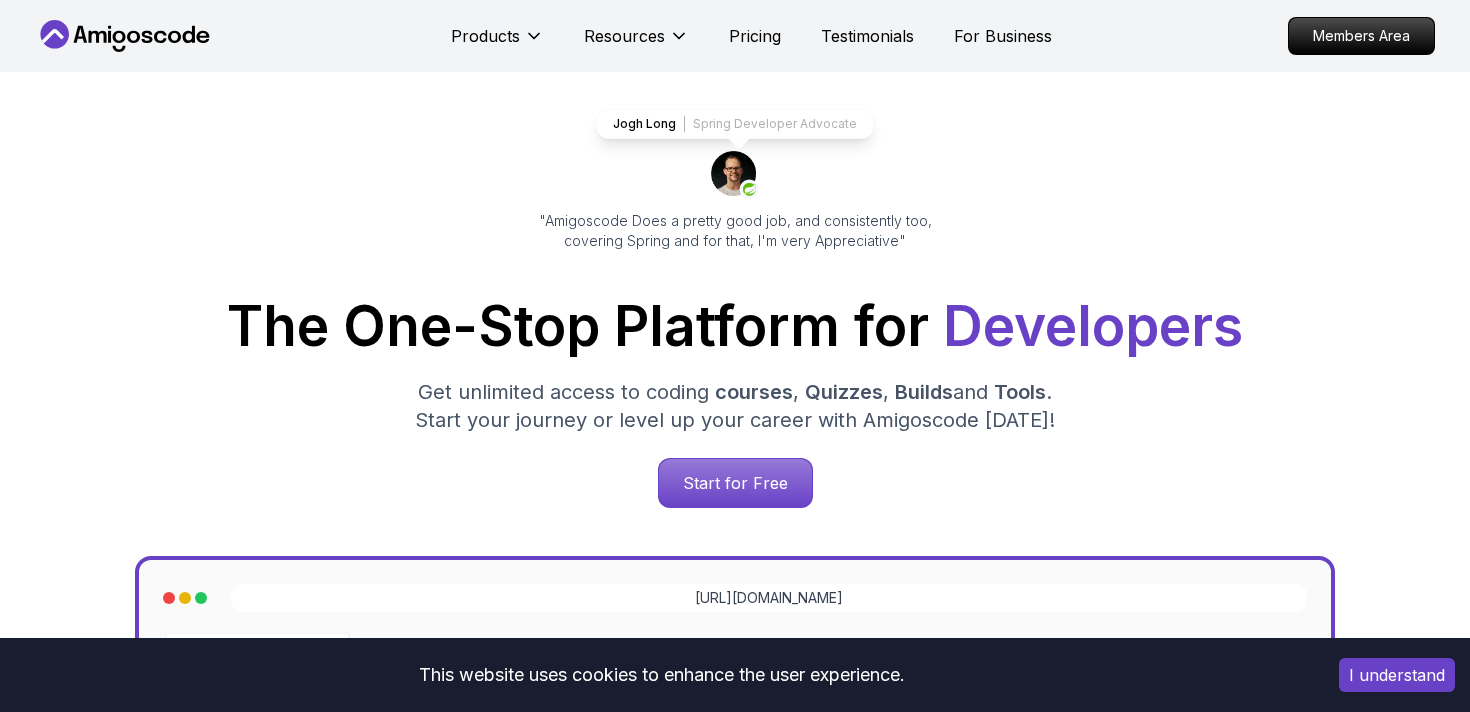 click on "This website uses cookies to enhance the user experience. I understand Products Resources Pricing Testimonials For Business Members Area Products Resources Pricing Testimonials For Business Members Area Jogh Long Spring Developer Advocate "Amigoscode Does a pretty good job, and consistently too, covering Spring and for that, I'm very Appreciative" The One-Stop Platform for   Developers Get unlimited access to coding   courses ,   Quizzes ,   Builds  and   Tools . Start your journey or level up your career with Amigoscode today! Start for Free https://amigoscode.com/dashboard OUR AMIGO STUDENTS WORK IN TOP COMPANIES Courses Builds Discover Amigoscode's Latest   Premium Courses! Get unlimited access to coding   courses ,   Quizzes ,   Builds  and   Tools . Start your journey or level up your career with Amigoscode today! Browse all  courses Advanced Spring Boot Pro Dive deep into Spring Boot with our advanced course, designed to take your skills from intermediate to expert level. NEW Spring Boot for Beginners" at bounding box center (735, 5770) 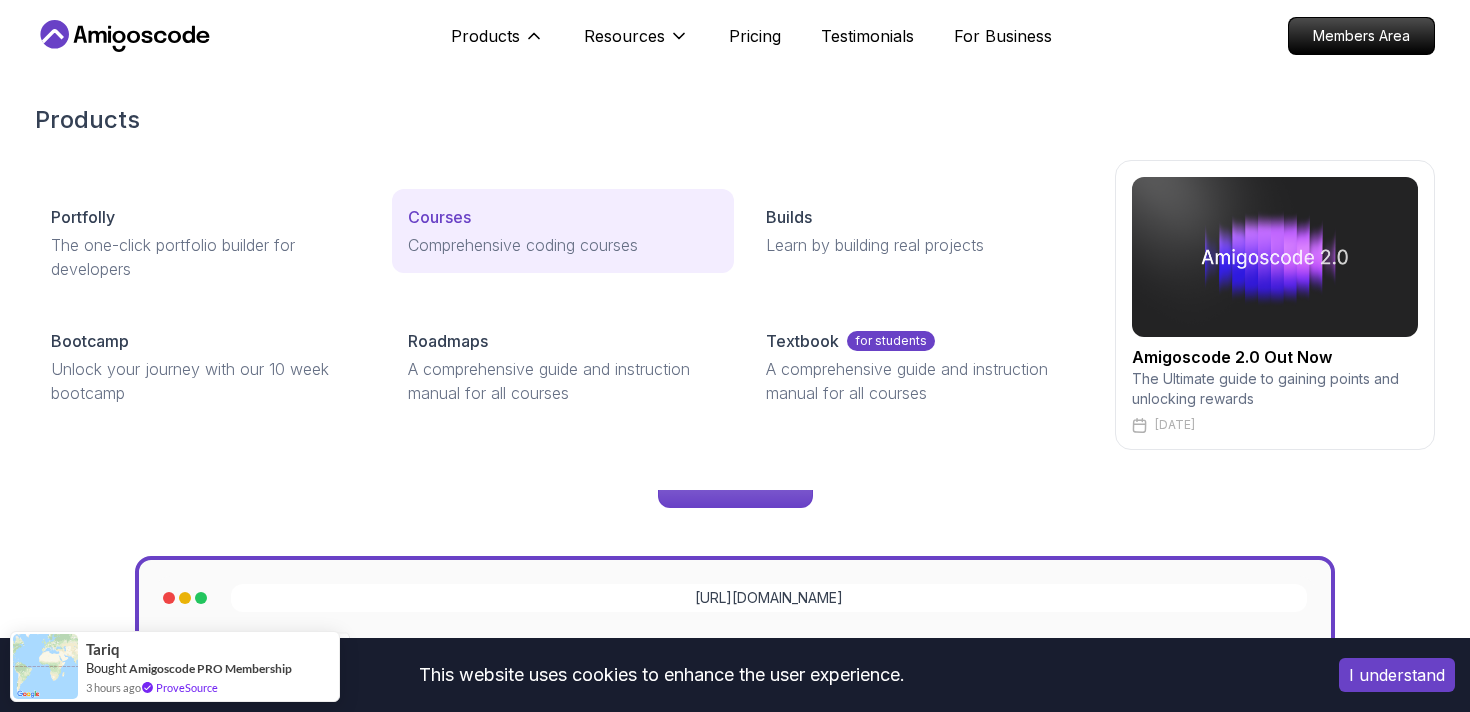 click on "Courses" at bounding box center (439, 217) 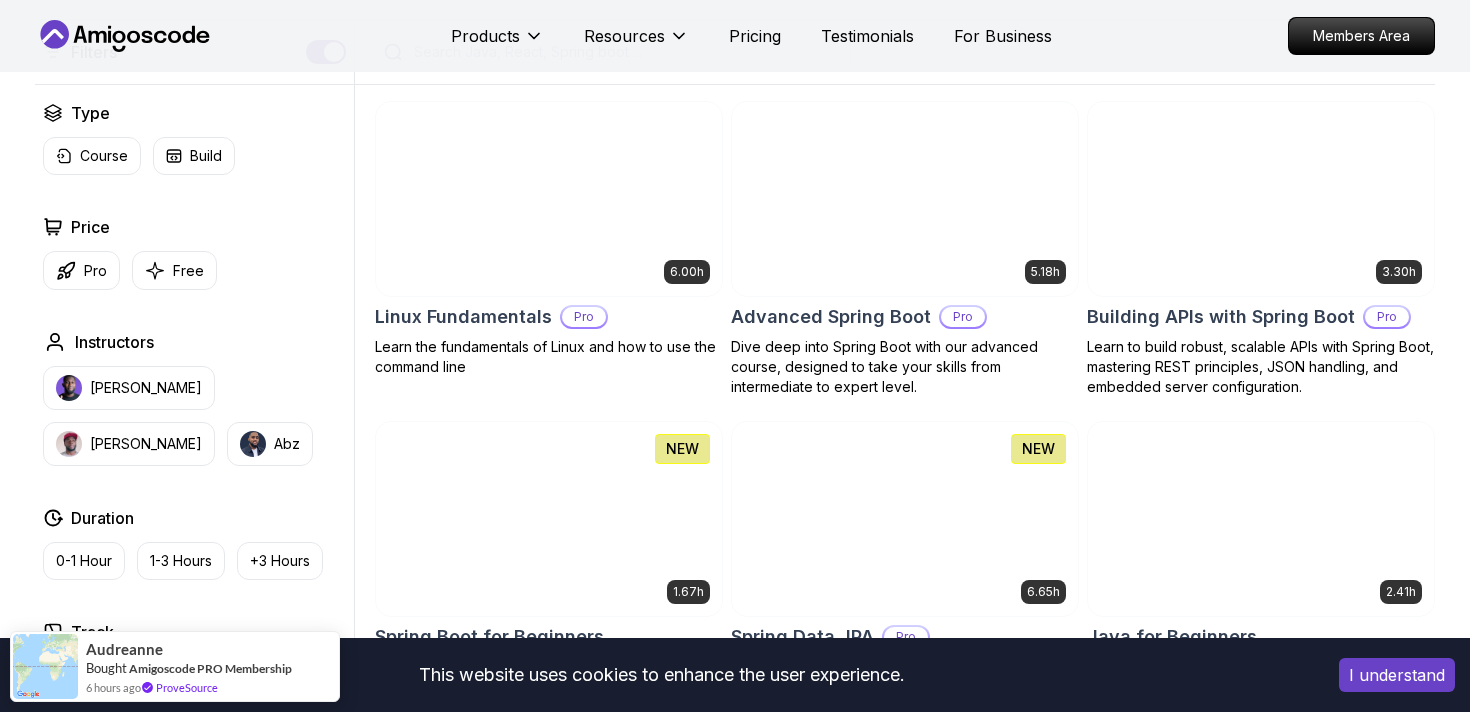 scroll, scrollTop: 529, scrollLeft: 0, axis: vertical 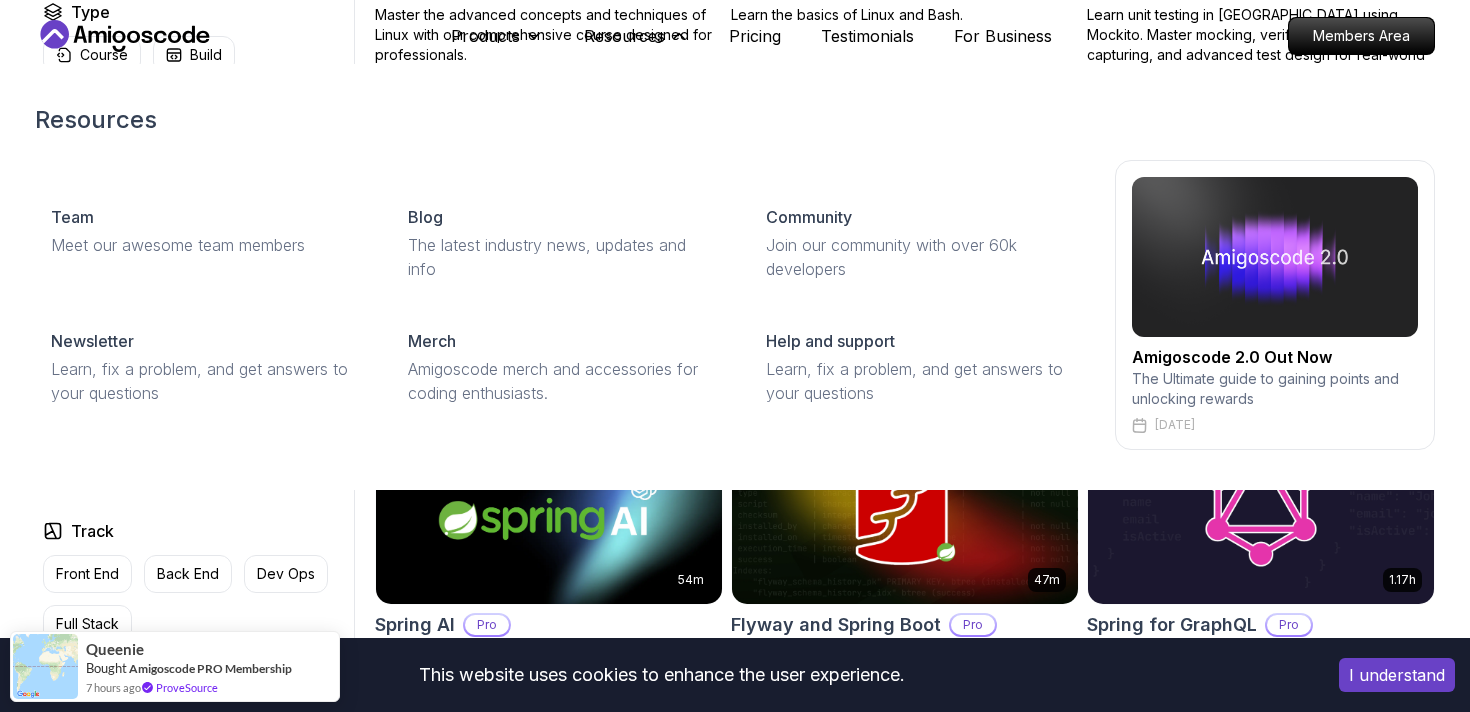 click on "Resources Team Meet our awesome team members Blog The latest industry news, updates and info Community Join our community with over 60k developers Newsletter Learn, fix a problem, and get answers to your questions Merch Amigoscode merch and accessories for coding enthusiasts. Help and support Learn, fix a problem, and get answers to your questions Amigoscode 2.0 Out Now The Ultimate guide to gaining points and unlocking rewards March 14, 2025" at bounding box center [735, 277] 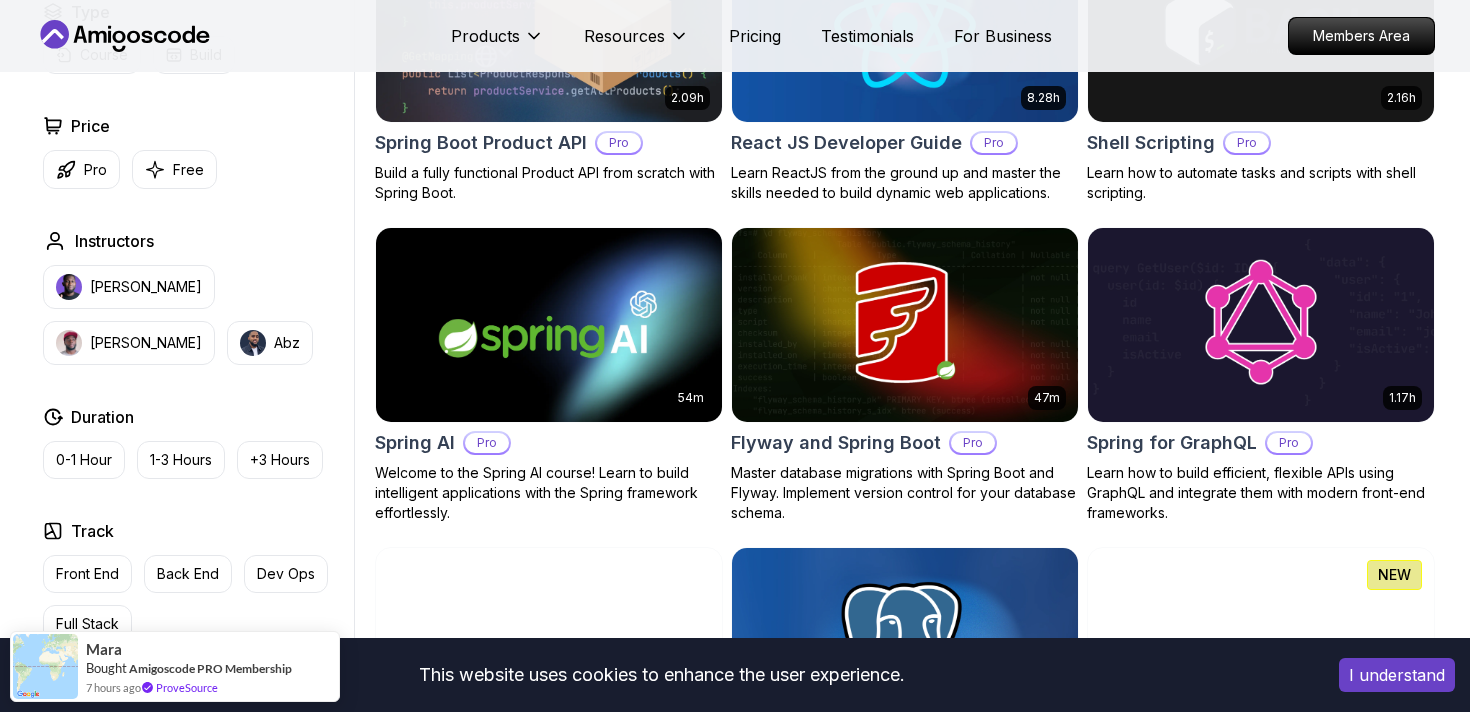 scroll, scrollTop: 4563, scrollLeft: 0, axis: vertical 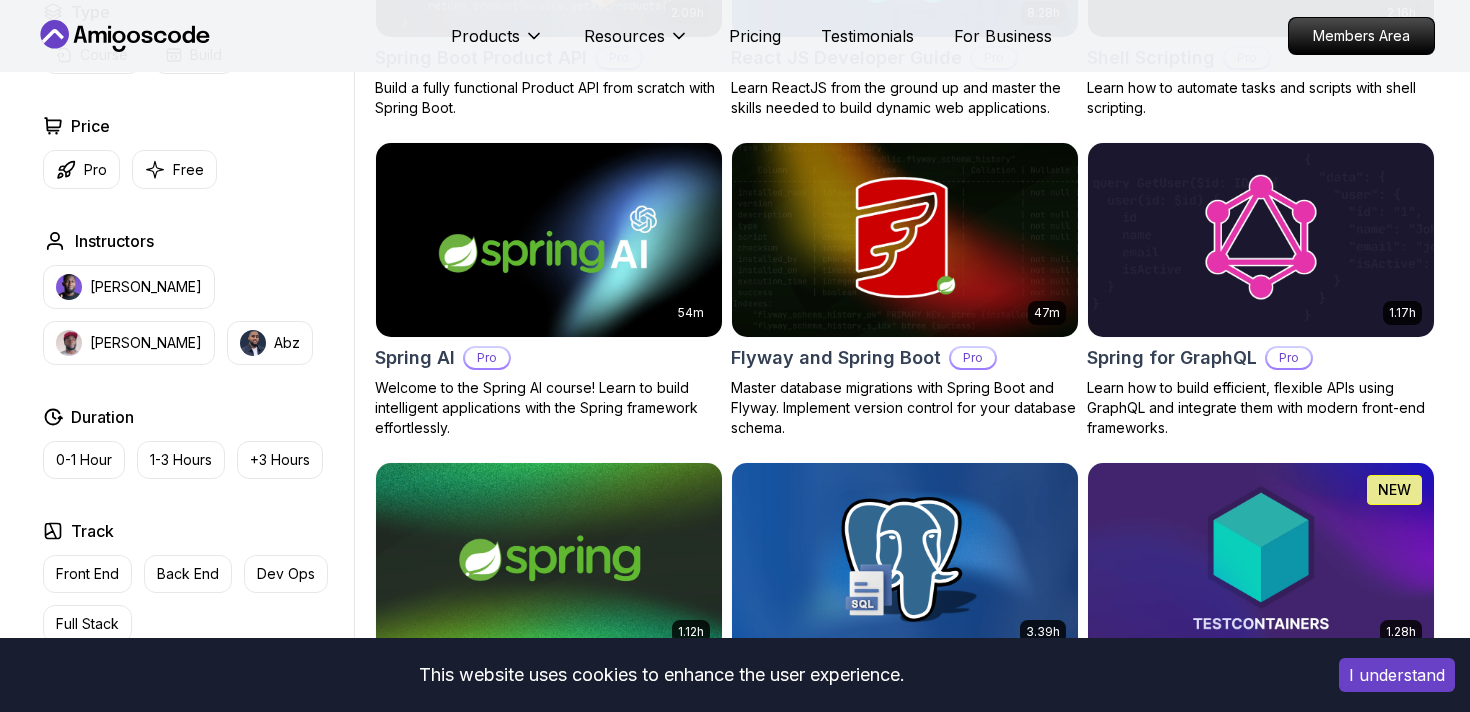 click on "6.00h Linux Fundamentals Pro Learn the fundamentals of Linux and how to use the command line 5.18h Advanced Spring Boot Pro Dive deep into Spring Boot with our advanced course, designed to take your skills from intermediate to expert level. 3.30h Building APIs with Spring Boot Pro Learn to build robust, scalable APIs with Spring Boot, mastering REST principles, JSON handling, and embedded server configuration. 1.67h NEW Spring Boot for Beginners Build a CRUD API with Spring Boot and PostgreSQL database using Spring Data JPA and Spring AI 6.65h NEW Spring Data JPA Pro Master database management, advanced querying, and expert data handling with ease 2.41h Java for Beginners Beginner-friendly Java course for essential programming skills and application development 9.18h Java for Developers Pro Learn advanced Java concepts to build scalable and maintainable applications. 54m Maven Essentials Pro Learn how to use Maven to build and manage your Java projects Advanced Databases Pro 2.73h JUST RELEASED Pro 2.08h NEW" at bounding box center [905, -1439] 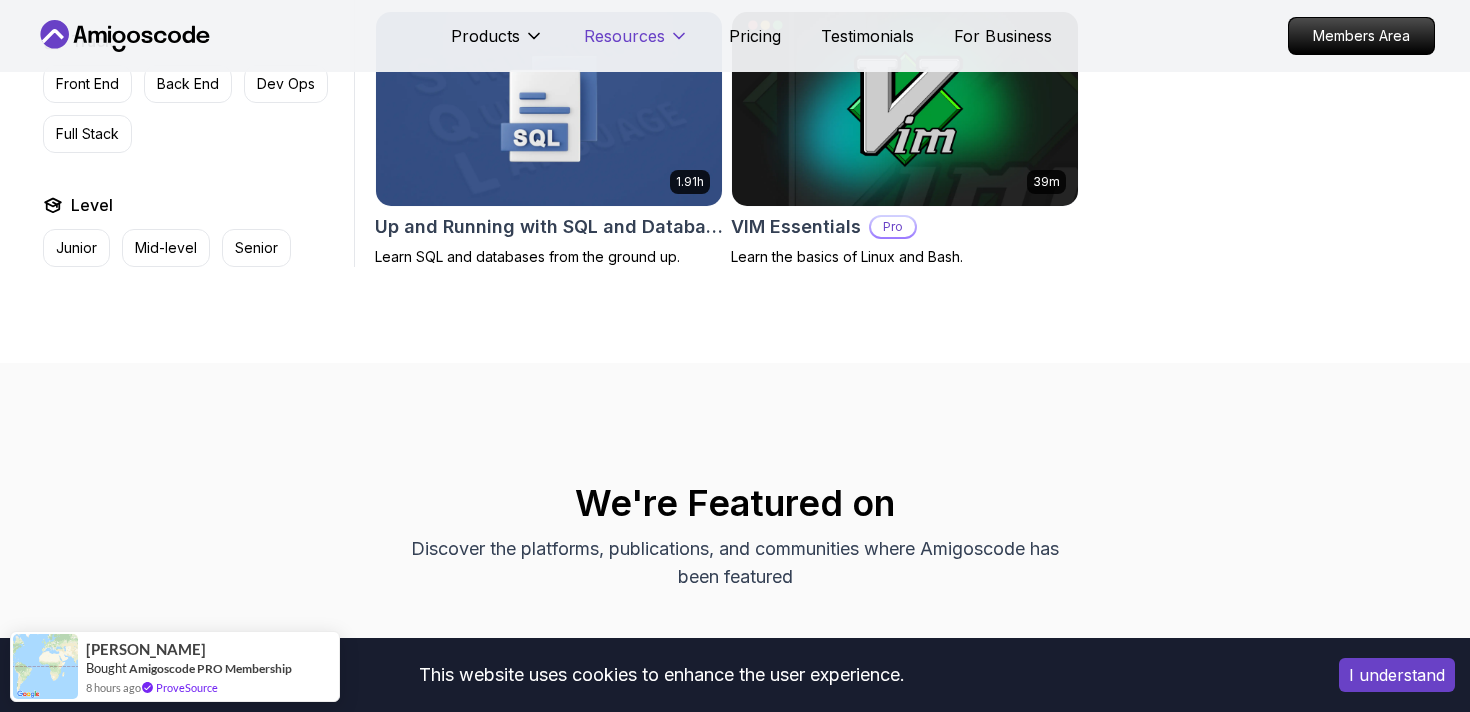 scroll, scrollTop: 5399, scrollLeft: 0, axis: vertical 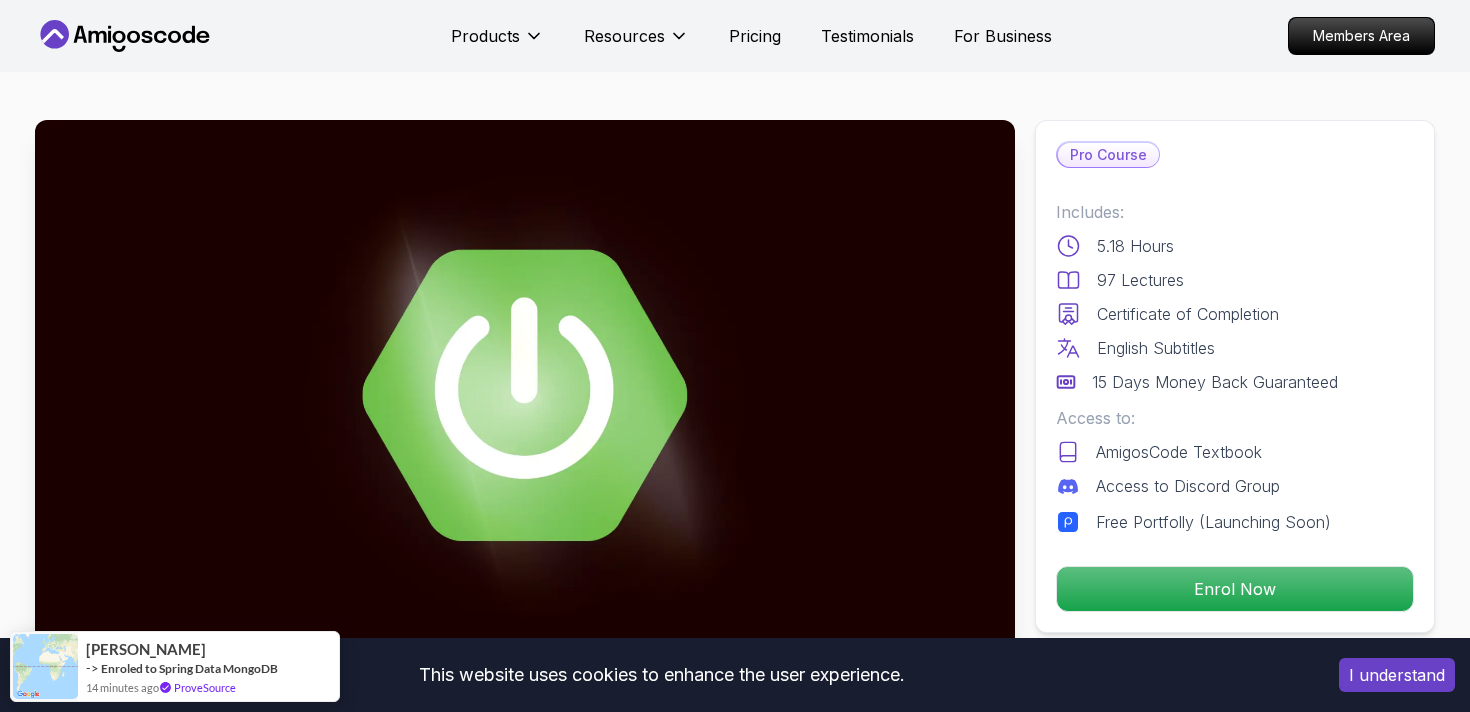 click on "This website uses cookies to enhance the user experience. I understand Products Resources Pricing Testimonials For Business Members Area Products Resources Pricing Testimonials For Business Members Area Advanced Spring Boot Dive deep into Spring Boot with our advanced course, designed to take your skills from intermediate to expert level. Mama Samba Braima Djalo  /   Instructor Pro Course Includes: 5.18 Hours 97 Lectures Certificate of Completion English Subtitles 15 Days Money Back Guaranteed Access to: AmigosCode Textbook Access to Discord Group Free Portfolly (Launching Soon) Enrol Now Share this Course or Copy link Got a Team of 5 or More? With one subscription, give your entire team access to all courses and features. Check our Business Plan Mama Samba Braima Djalo  /   Instructor What you will learn java spring spring-boot spring-data-jpa spring-security docker postgres h2 Java Bean Validation - Master efficient validation techniques with annotations, custom validations, and @Valid.
The" at bounding box center [735, 4506] 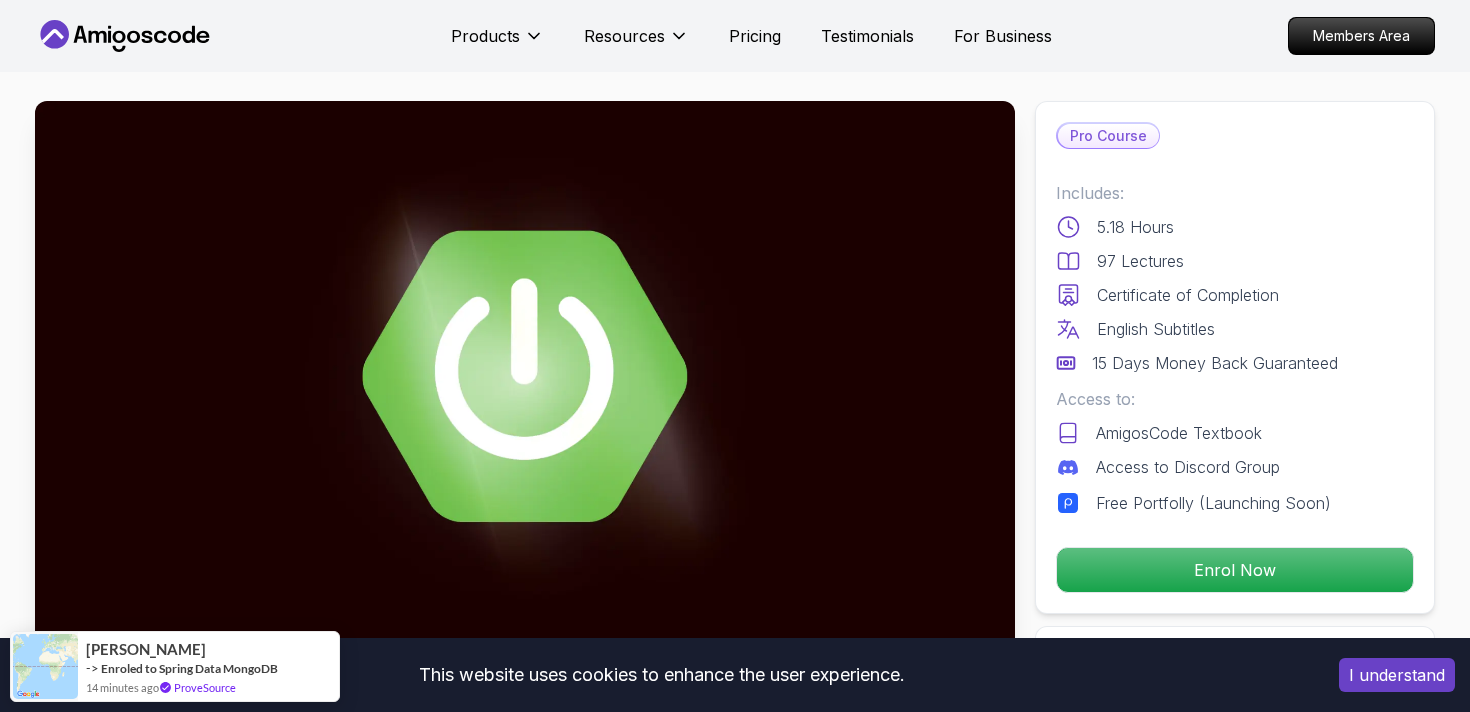 scroll, scrollTop: 0, scrollLeft: 0, axis: both 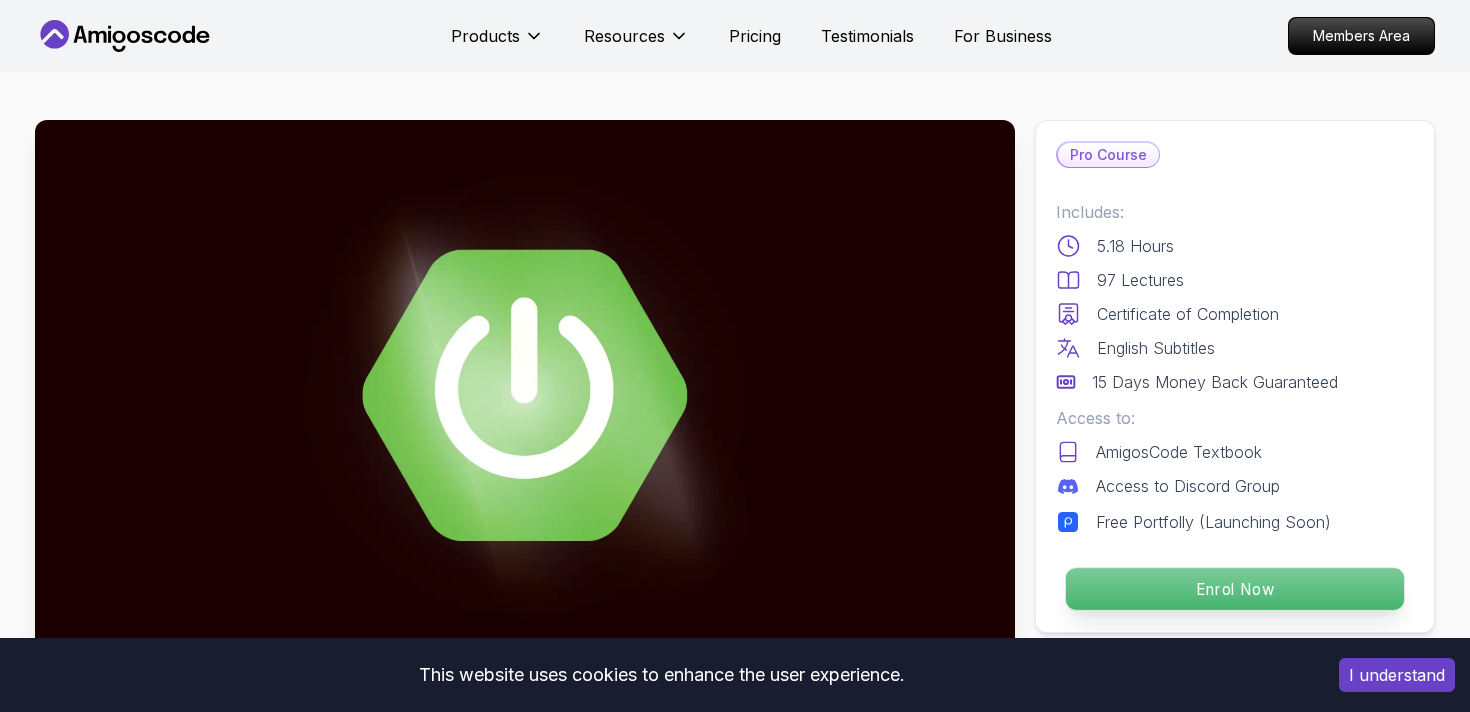 click on "Enrol Now" at bounding box center [1235, 589] 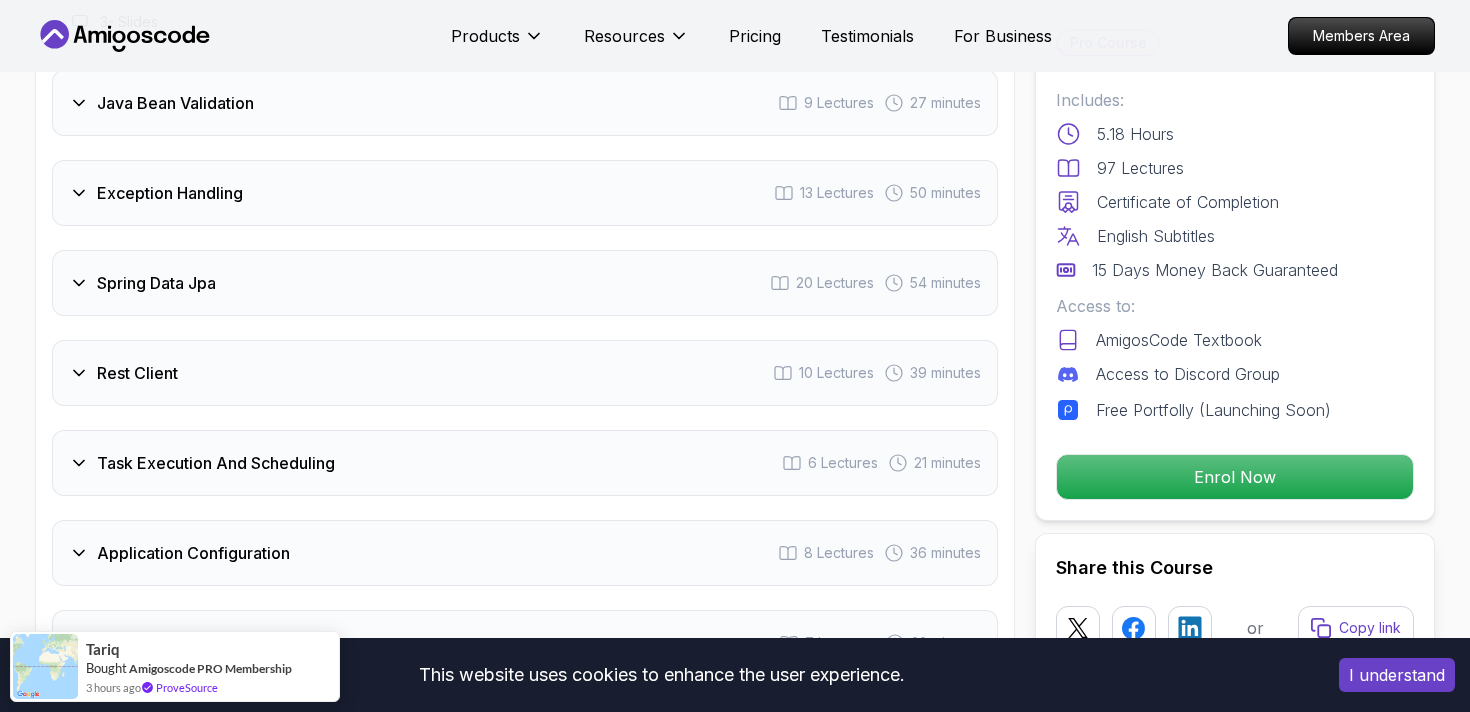 scroll, scrollTop: 2533, scrollLeft: 0, axis: vertical 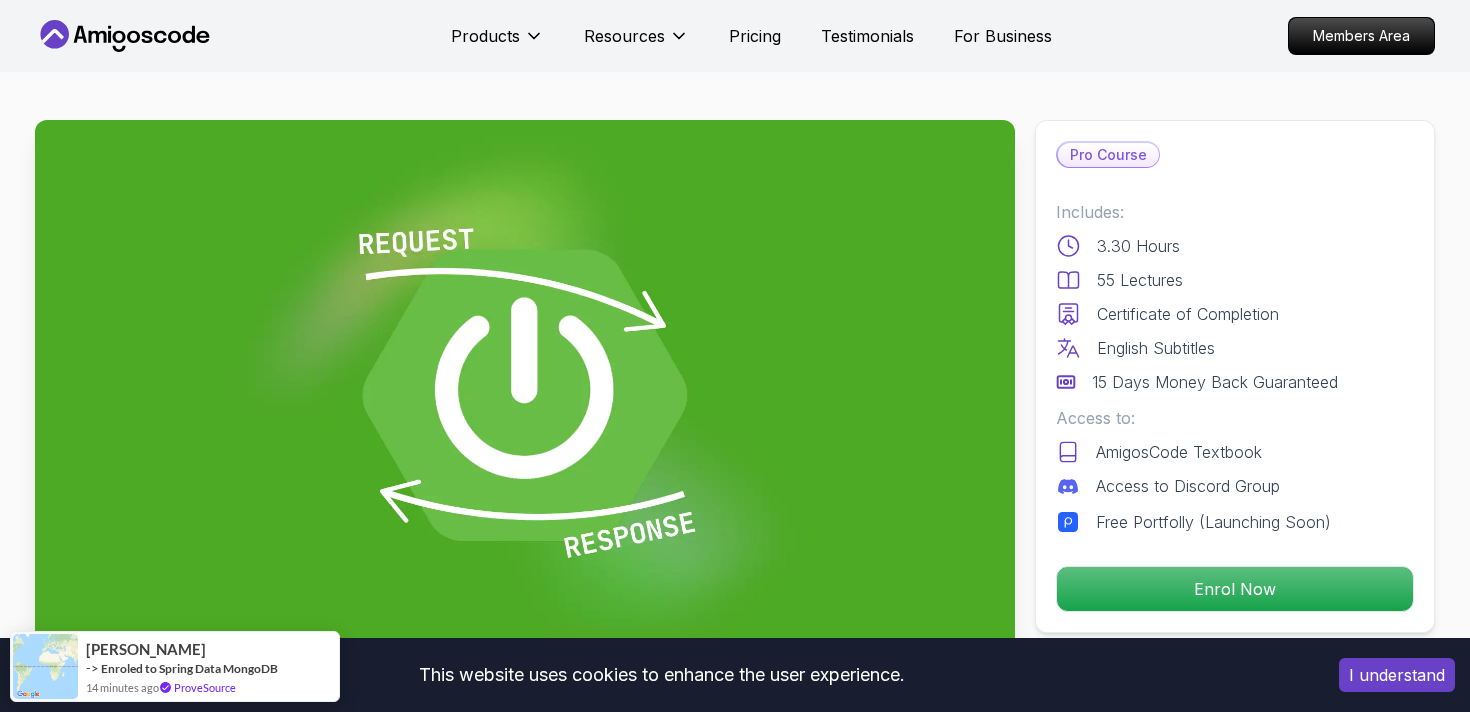 click on "This website uses cookies to enhance the user experience. I understand Products Resources Pricing Testimonials For Business Members Area Products Resources Pricing Testimonials For Business Members Area Building APIs with Spring Boot Learn to build robust, scalable APIs with Spring Boot, mastering REST principles, JSON handling, and embedded server configuration. Mama Samba Braima Djalo  /   Instructor Pro Course Includes: 3.30 Hours 55 Lectures Certificate of Completion English Subtitles 15 Days Money Back Guaranteed Access to: AmigosCode Textbook Access to Discord Group Free Portfolly (Launching Soon) Enrol Now Share this Course or Copy link Got a Team of 5 or More? With one subscription, give your entire team access to all courses and features. Check our Business Plan Mama Samba Braima Djalo  /   Instructor What you will learn java spring spring-boot spring-data-jpa spring-security docker postgres h2 API Fundamentals - Master the foundations of building APIs, including REST principles and Spring MVC." at bounding box center (735, 4629) 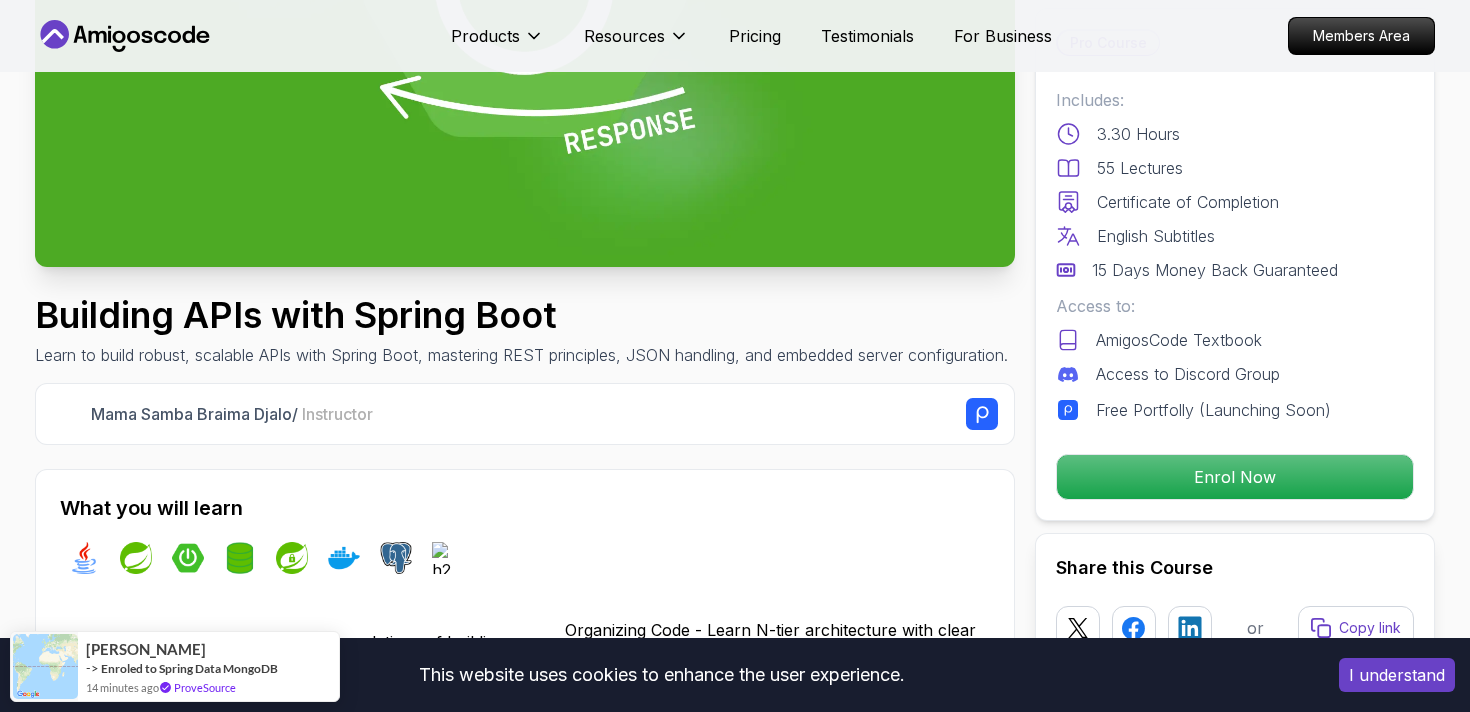 scroll, scrollTop: 537, scrollLeft: 0, axis: vertical 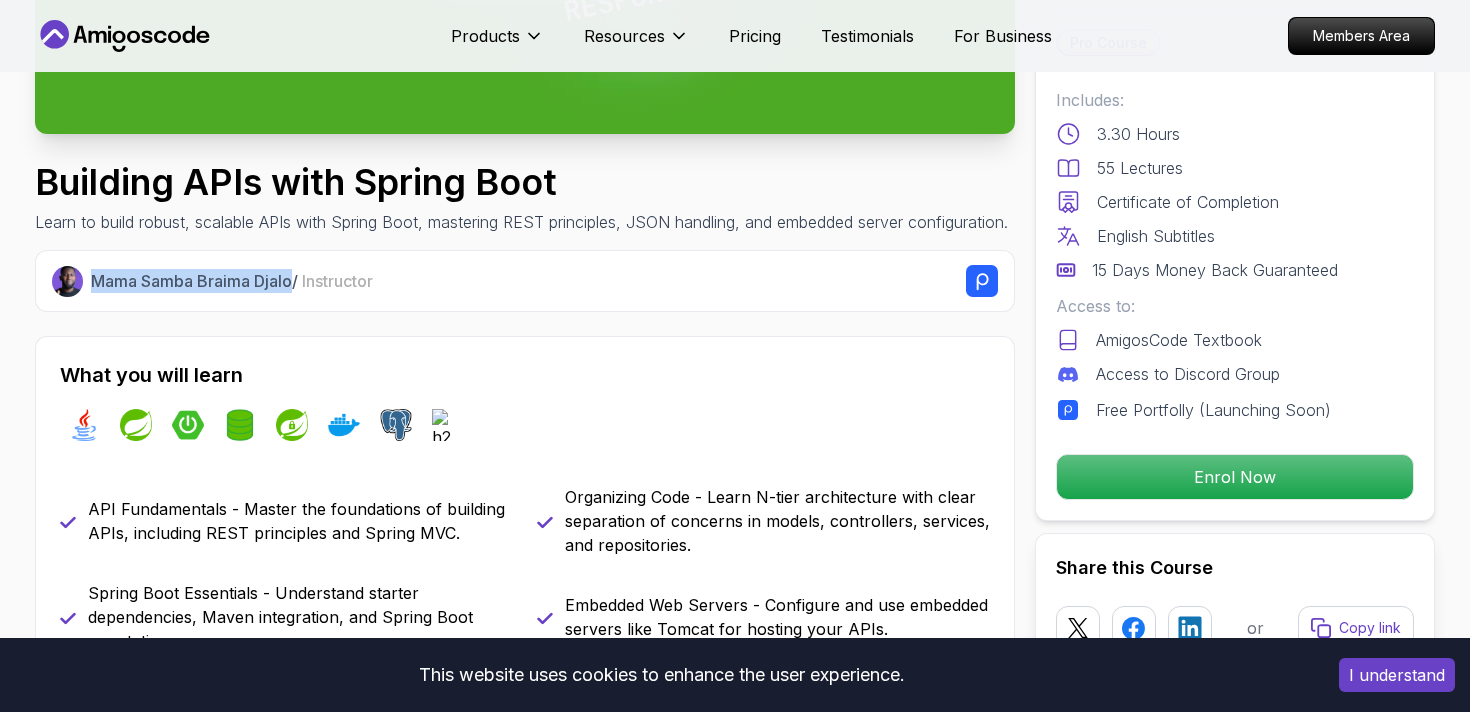 drag, startPoint x: 293, startPoint y: 304, endPoint x: 89, endPoint y: 307, distance: 204.02206 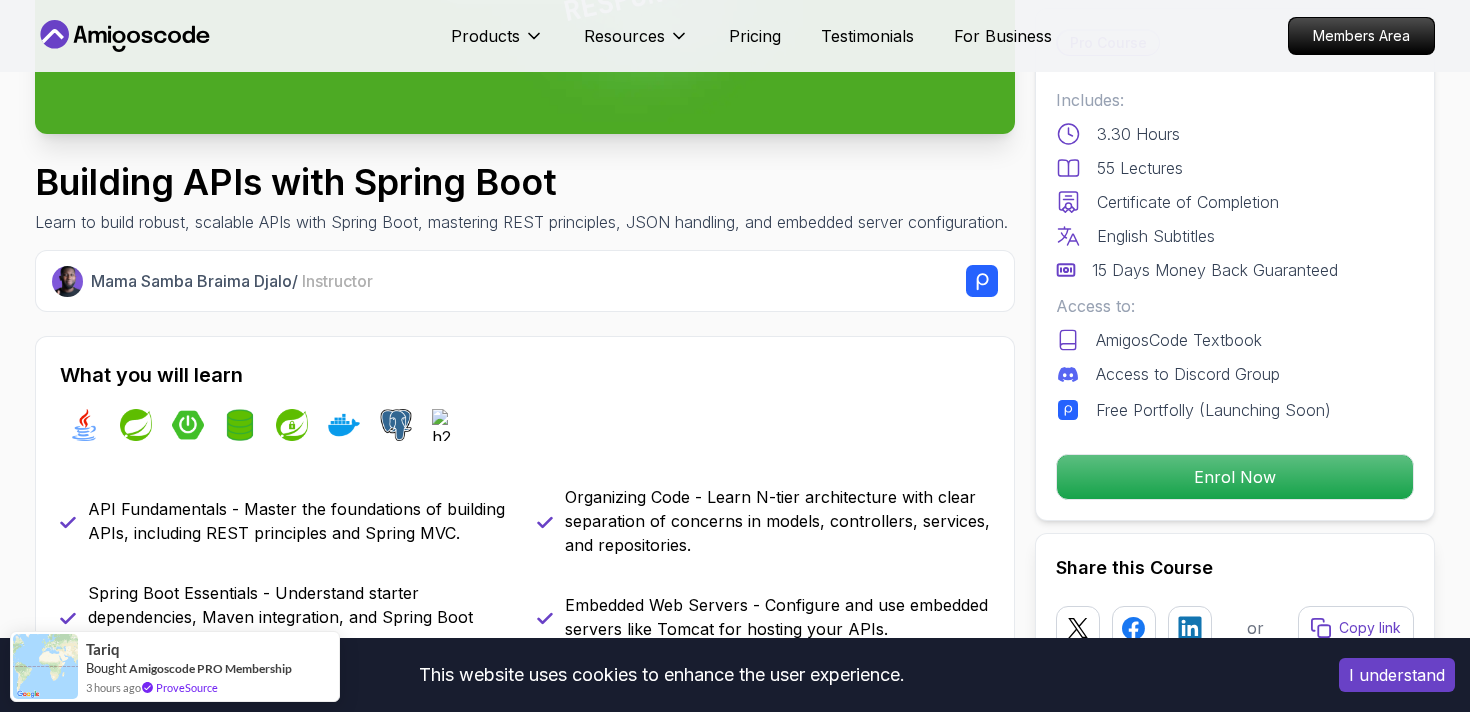 click on "What you will learn java spring spring-boot spring-data-jpa spring-security docker postgres h2" at bounding box center (525, 407) 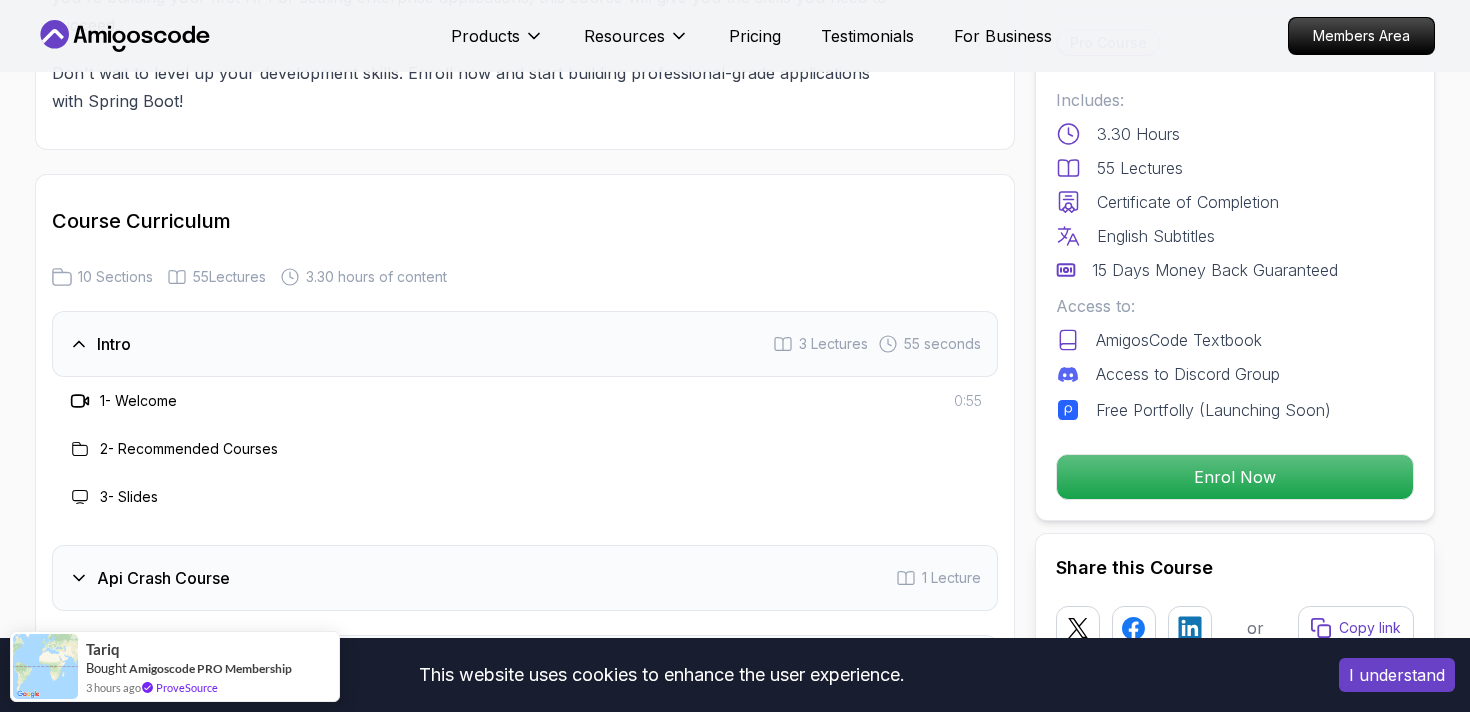 scroll, scrollTop: 3028, scrollLeft: 0, axis: vertical 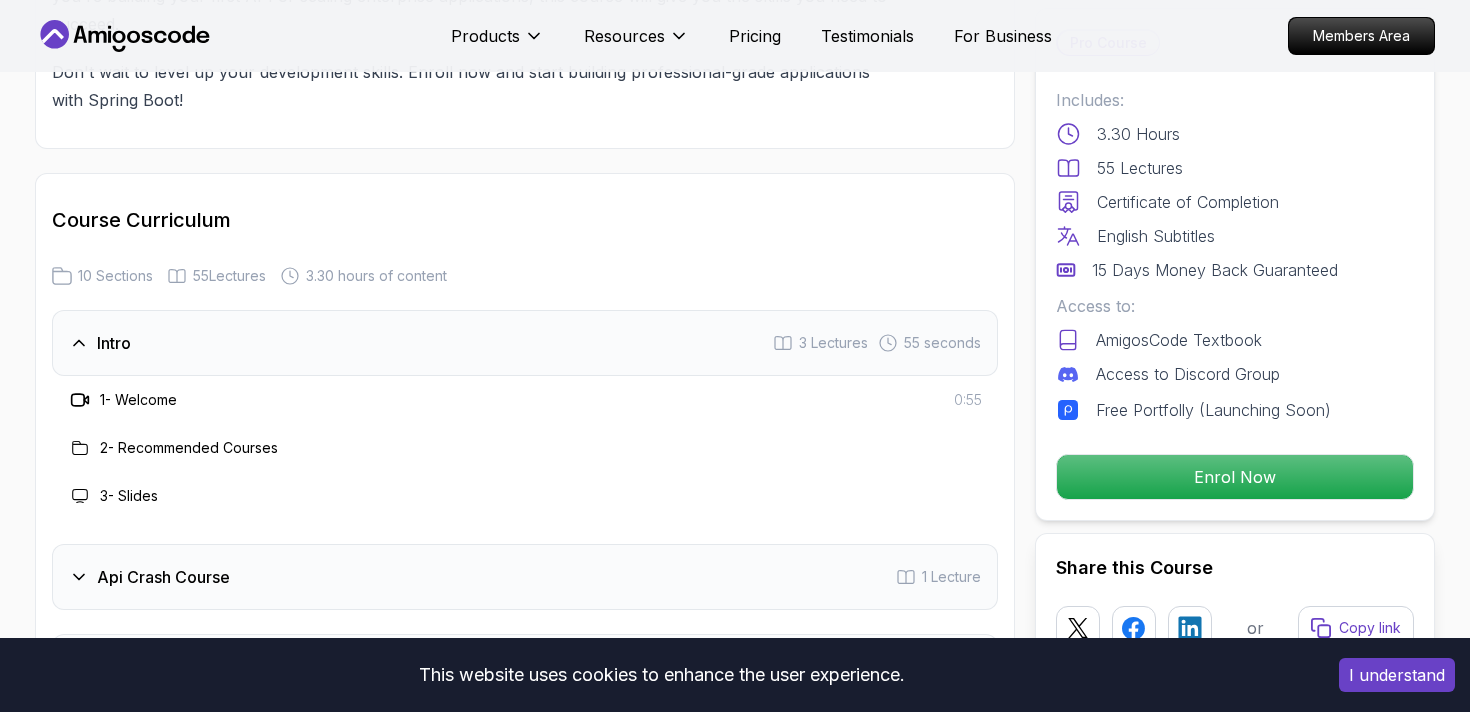 click on "Intro 3   Lectures     55 seconds" at bounding box center [525, 343] 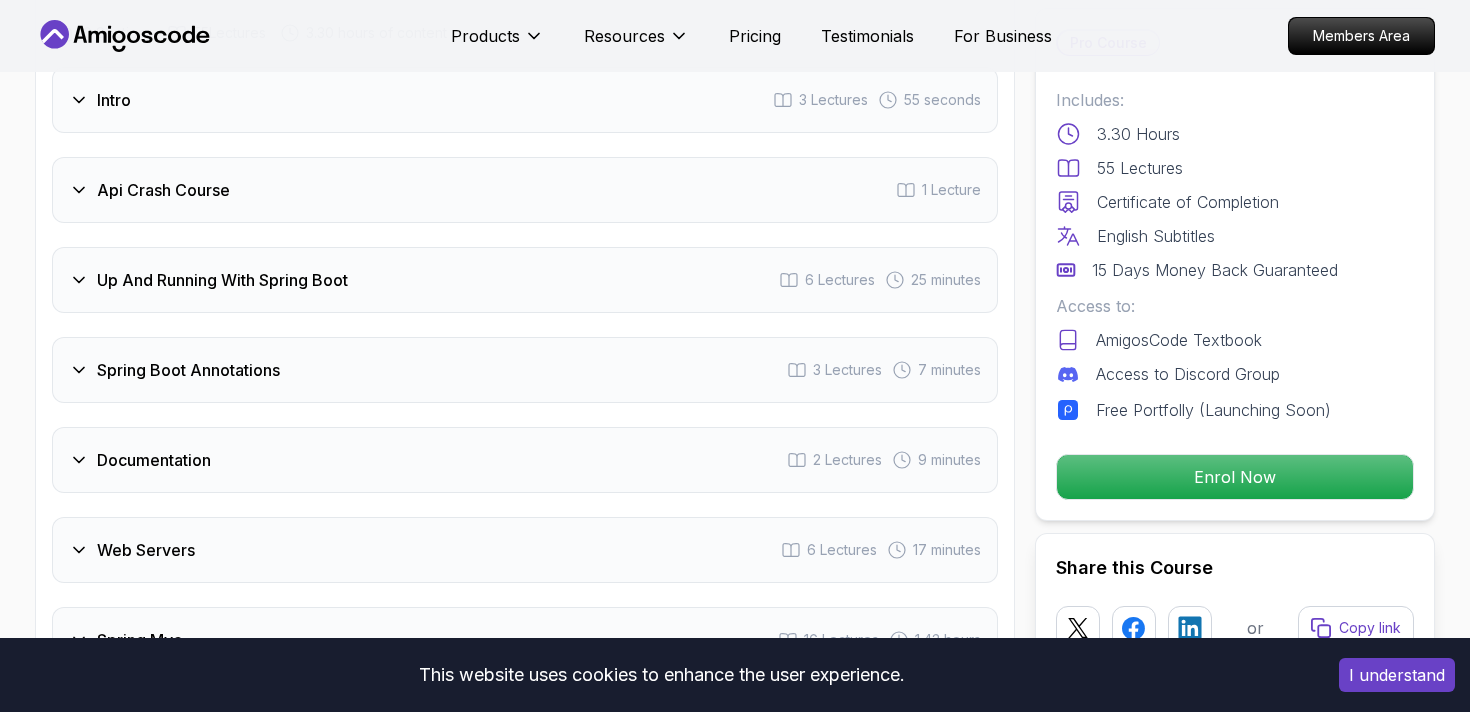 scroll, scrollTop: 3275, scrollLeft: 0, axis: vertical 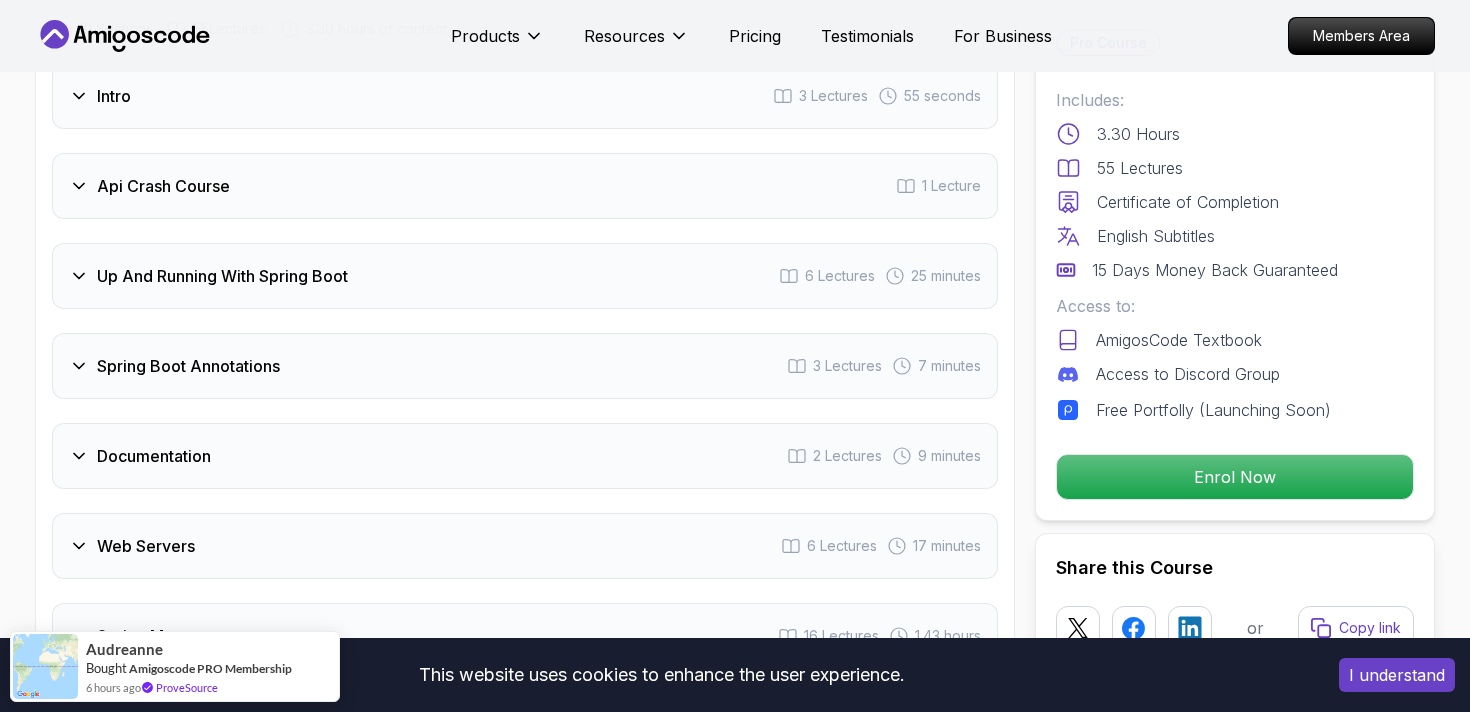 click on "Up And Running With Spring Boot 6   Lectures     25 minutes" at bounding box center [525, 276] 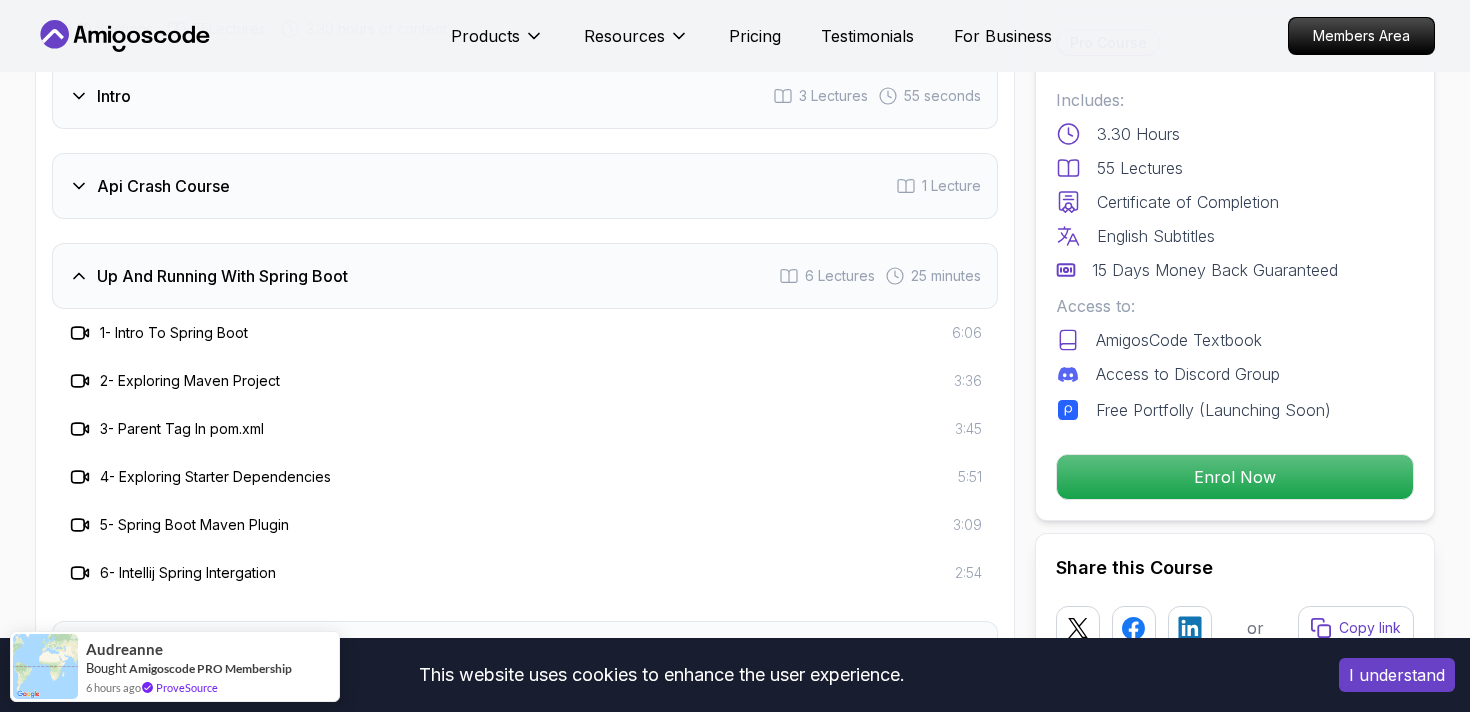 click on "Up And Running With Spring Boot 6   Lectures     25 minutes" at bounding box center (525, 276) 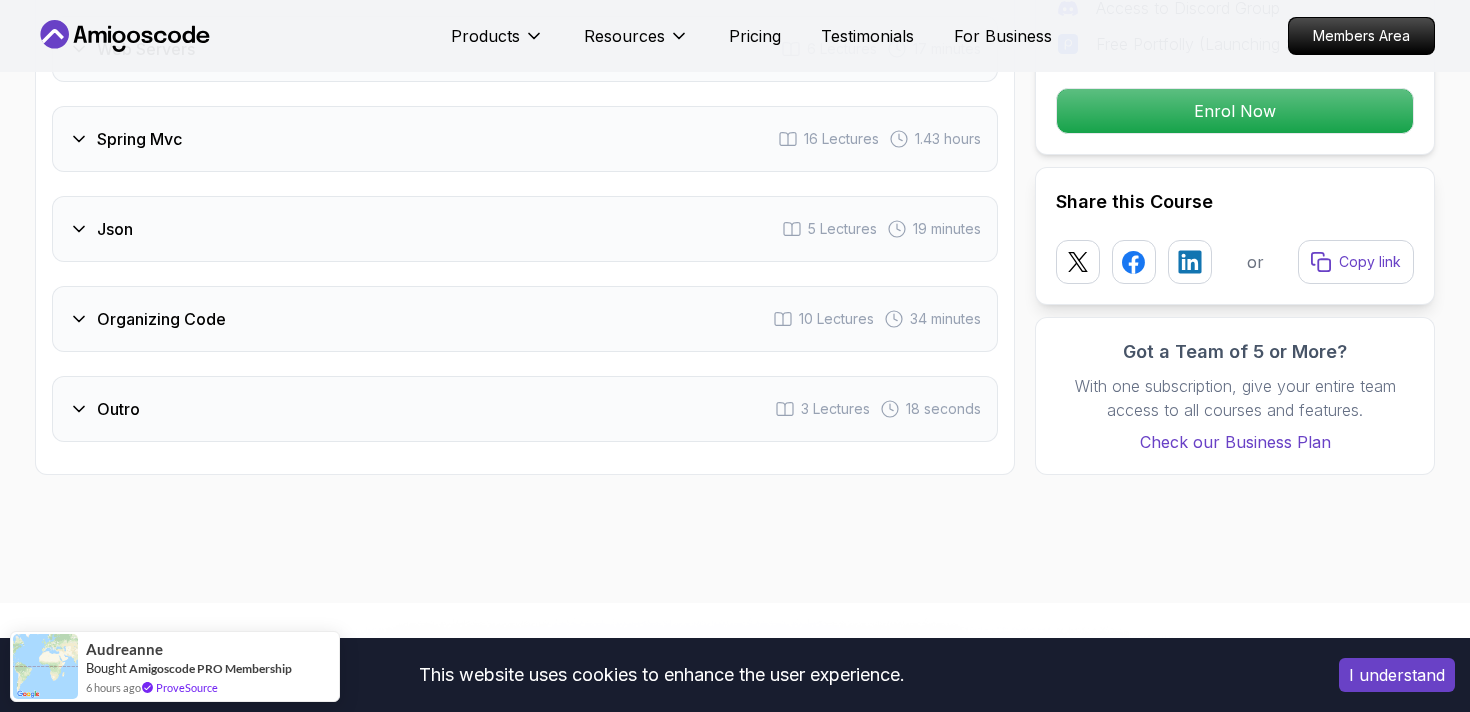 scroll, scrollTop: 3777, scrollLeft: 0, axis: vertical 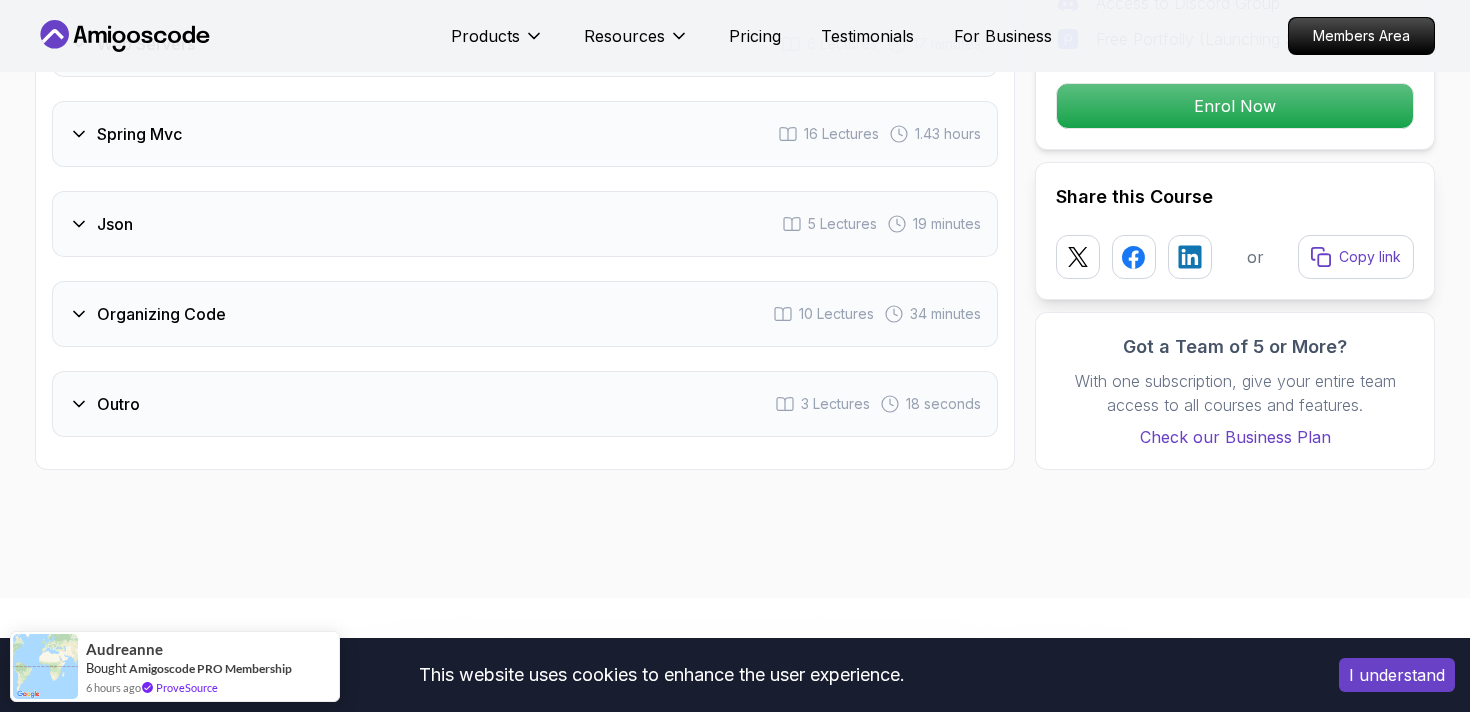 click on "Organizing Code 10   Lectures     34 minutes" at bounding box center [525, 314] 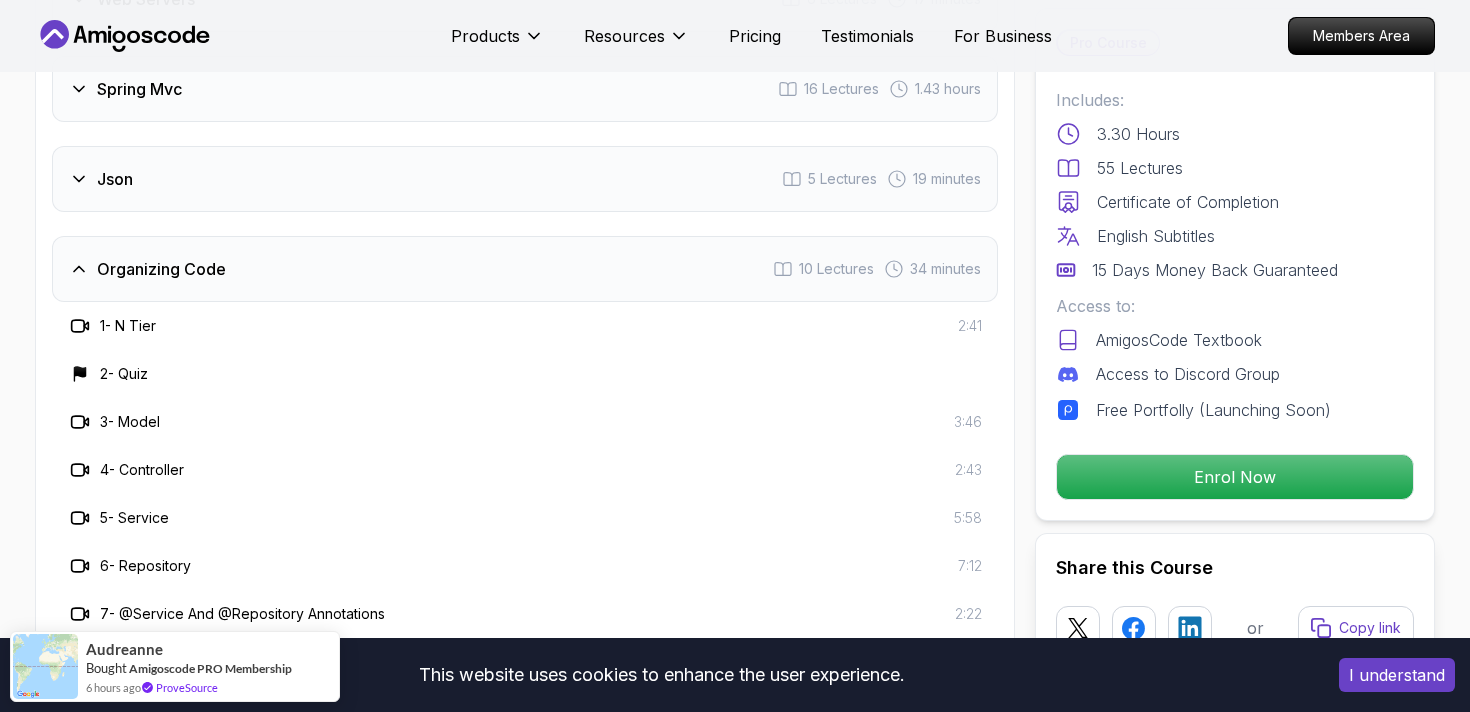 scroll, scrollTop: 3857, scrollLeft: 0, axis: vertical 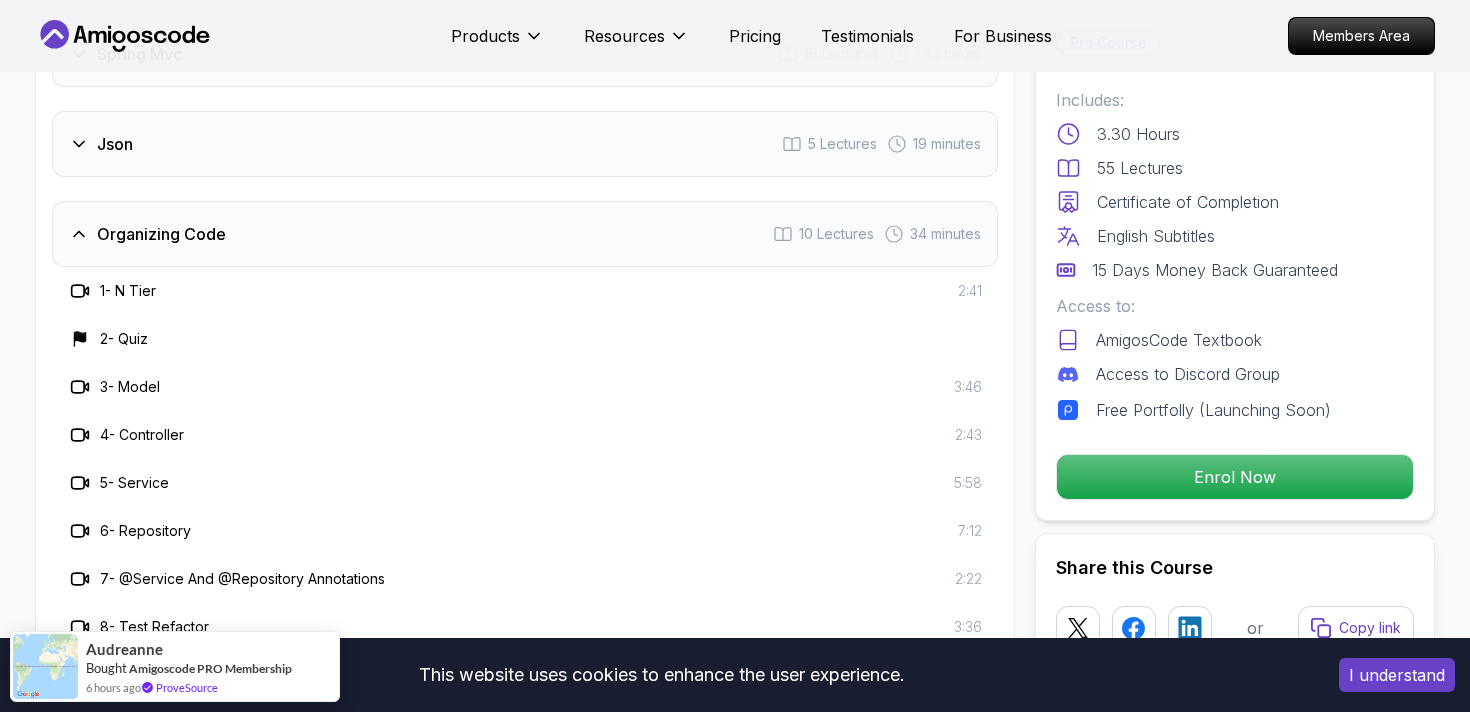click on "Organizing Code 10   Lectures     34 minutes" at bounding box center (525, 234) 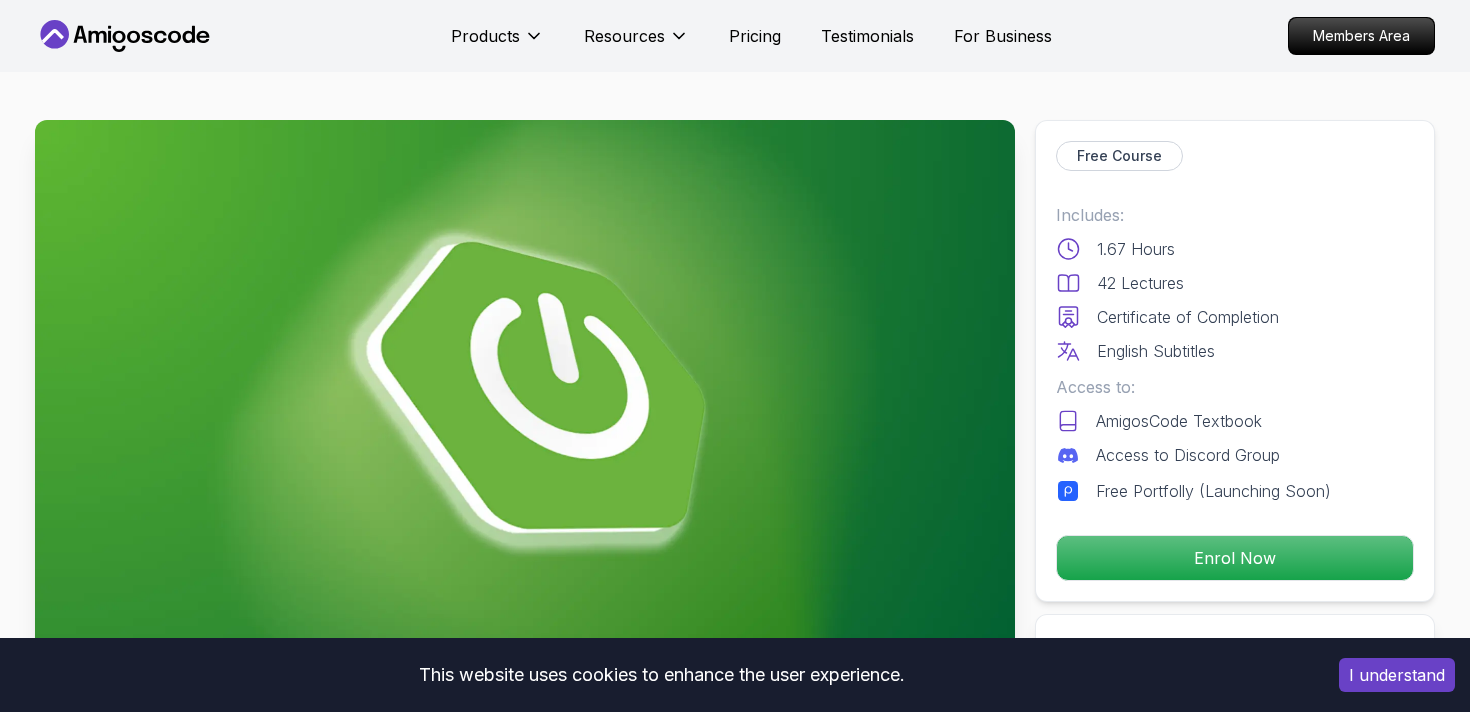 scroll, scrollTop: 0, scrollLeft: 0, axis: both 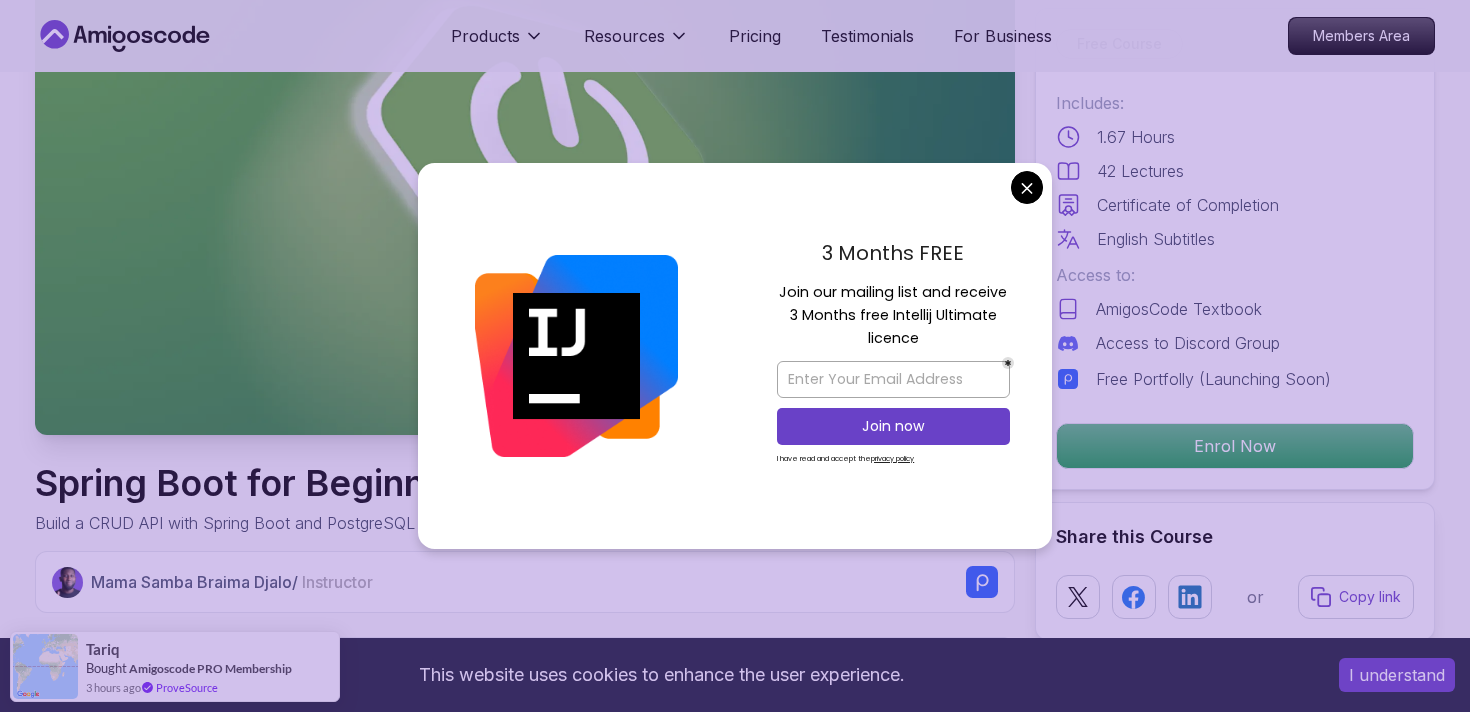 click on "This website uses cookies to enhance the user experience. I understand Products Resources Pricing Testimonials For Business Members Area Products Resources Pricing Testimonials For Business Members Area Spring Boot for Beginners Build a CRUD API with Spring Boot and PostgreSQL database using Spring Data JPA and Spring AI Mama Samba Braima Djalo  /   Instructor Free Course Includes: 1.67 Hours 42 Lectures Certificate of Completion English Subtitles Access to: AmigosCode Textbook Access to Discord Group Free Portfolly (Launching Soon) Enrol Now Share this Course or Copy link Got a Team of 5 or More? With one subscription, give your entire team access to all courses and features. Check our Business Plan Mama Samba Braima Djalo  /   Instructor What you will learn java spring spring-boot postgres terminal ai git github chatgpt The Basics of Spring - Learn the fundamental concepts and features of the Spring framework. Build CRUD API - Create a CRUD (Create, Read, Update, Delete) API using Spring Boot." at bounding box center [735, 4822] 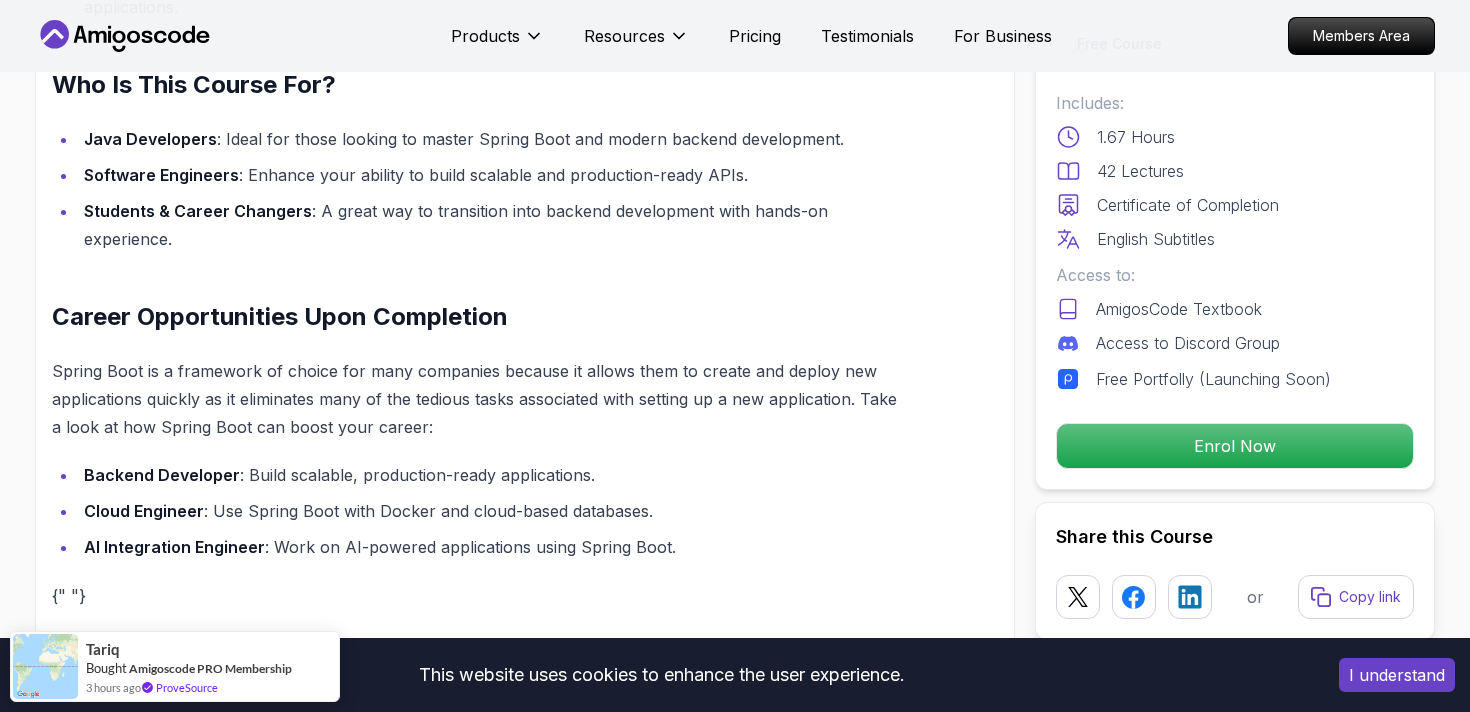 scroll, scrollTop: 1768, scrollLeft: 0, axis: vertical 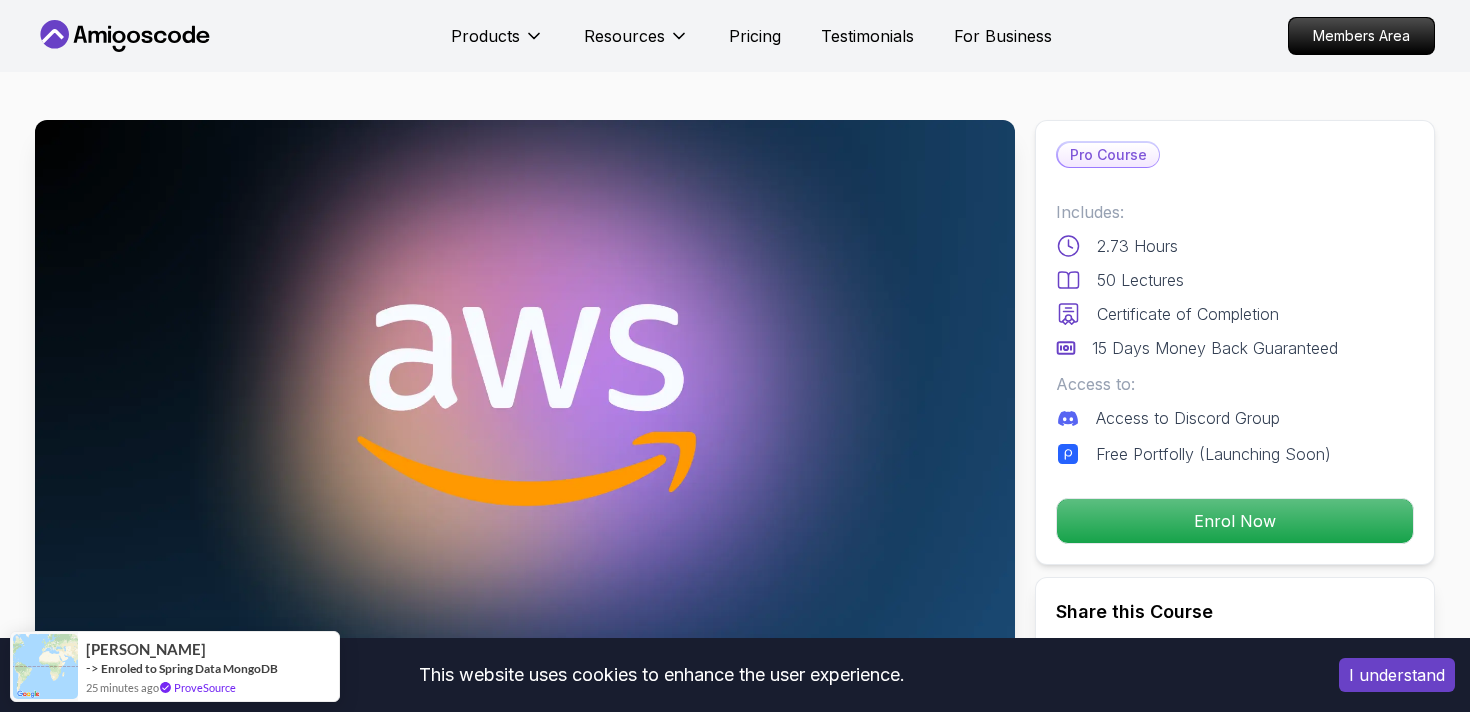 click on "This website uses cookies to enhance the user experience. I understand Products Resources Pricing Testimonials For Business Members Area Products Resources Pricing Testimonials For Business Members Area AWS for Developers Master AWS services like EC2, RDS, VPC, Route 53, and Docker to deploy and manage scalable cloud applications. Mama Samba Braima Djalo  /   Instructor Pro Course Includes: 2.73 Hours 50 Lectures Certificate of Completion 15 Days Money Back Guaranteed Access to: Access to Discord Group Free Portfolly (Launching Soon) Enrol Now Share this Course or Copy link Got a Team of 5 or More? With one subscription, give your entire team access to all courses and features. Check our Business Plan Mama Samba Braima Djalo  /   Instructor What you will learn aws ec2 vpc rds route53 docker linux bash chrome AWS Fundamentals - Understand AWS services, global infrastructure, and cost management. Deploy & Manage EC2 Instances - Learn how to launch, configure, and connect to virtual servers.
Want to master  ." at bounding box center [735, 4103] 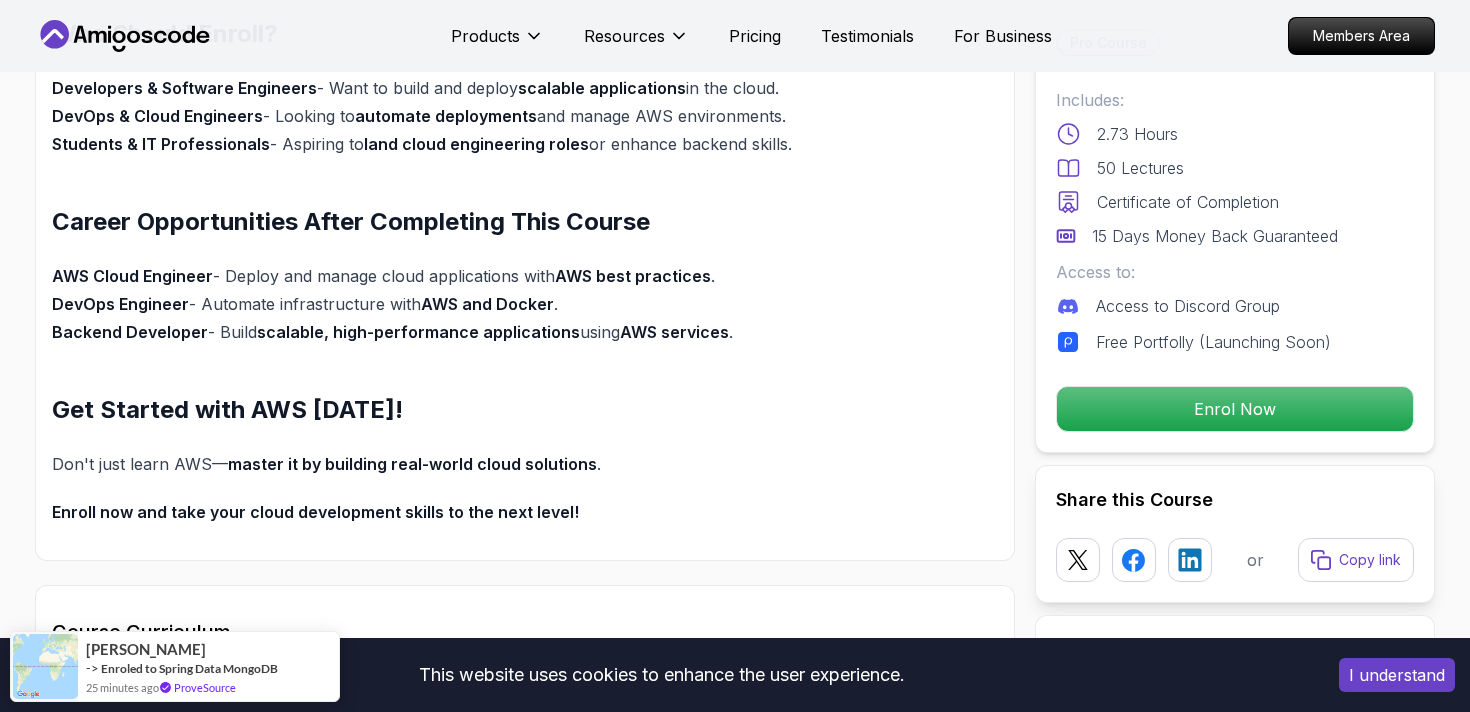 scroll, scrollTop: 1818, scrollLeft: 0, axis: vertical 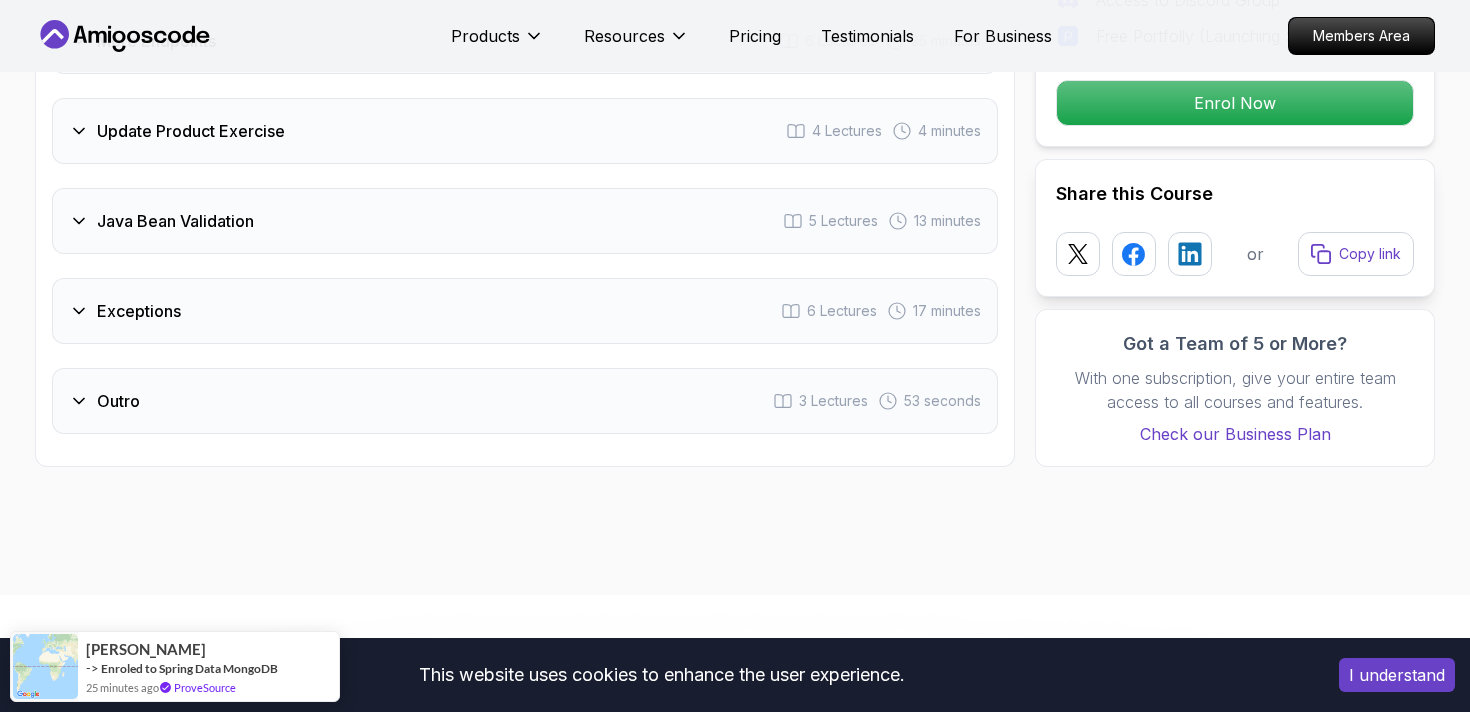 click on "Exceptions 6   Lectures     17 minutes" at bounding box center [525, 311] 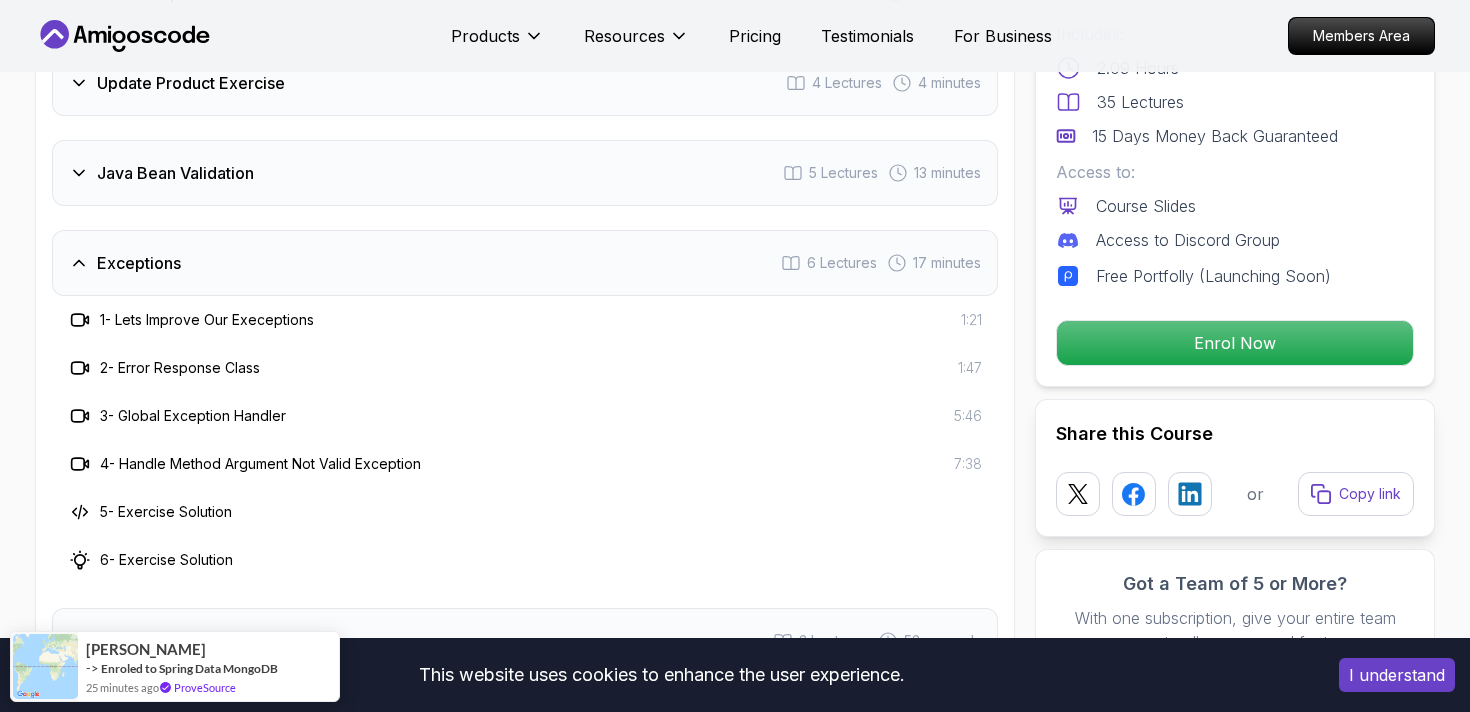 scroll, scrollTop: 2844, scrollLeft: 0, axis: vertical 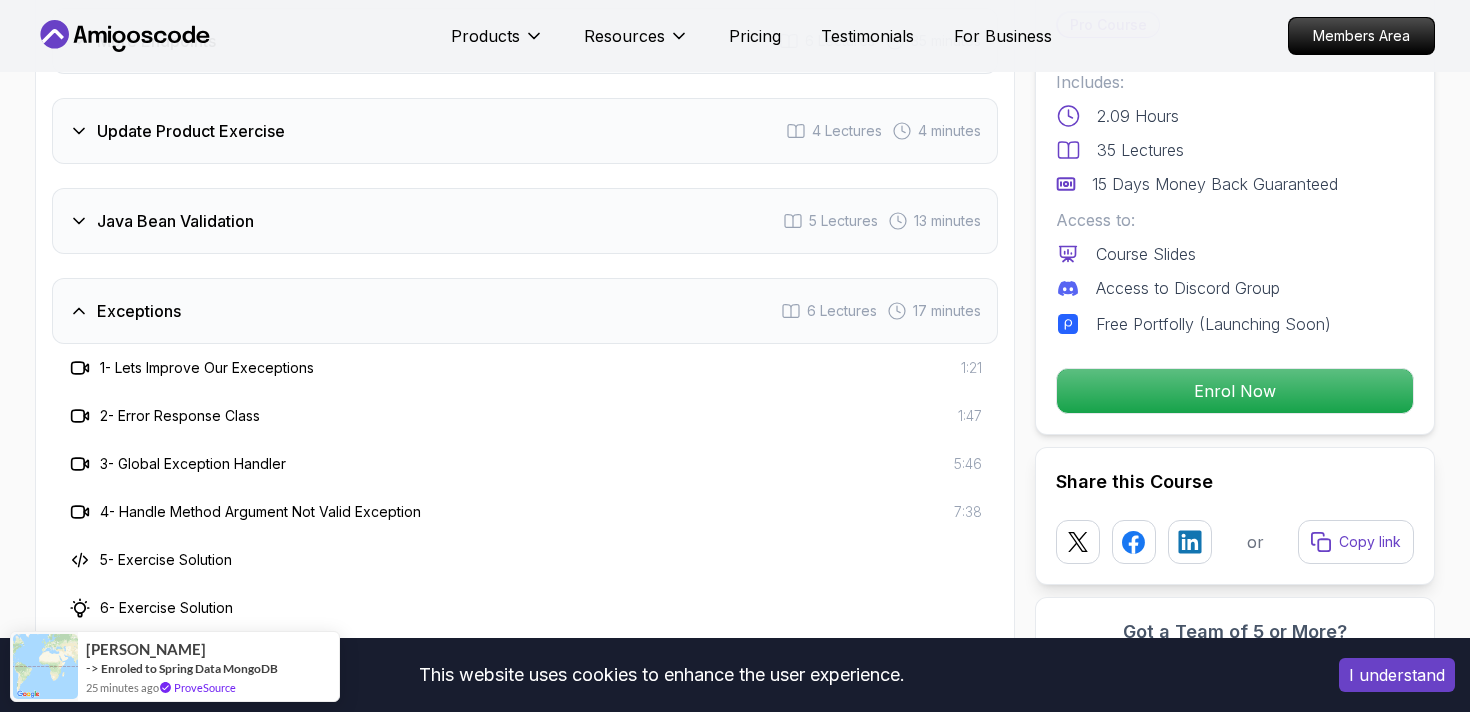 click on "Exceptions 6   Lectures     17 minutes" at bounding box center (525, 311) 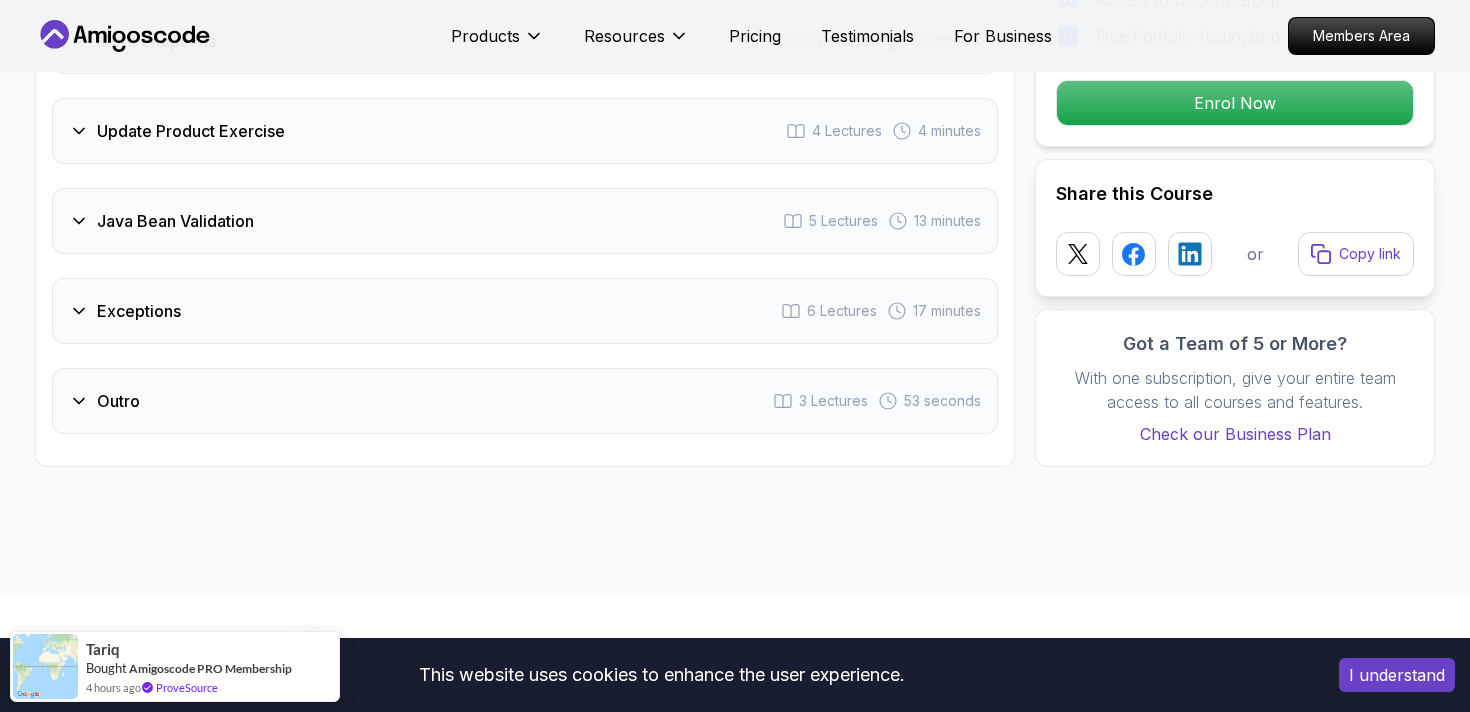 click on "This website uses cookies to enhance the user experience. I understand Products Resources Pricing Testimonials For Business Members Area Products Resources Pricing Testimonials For Business Members Area Spring Boot Product API Build a fully functional Product API from scratch with Spring Boot. Mama Samba Braima Djalo  /   Instructor Pro Course Includes: 2.09 Hours 35 Lectures 15 Days Money Back Guaranteed Access to: Course Slides Access to Discord Group Free Portfolly (Launching Soon) Enrol Now Share this Course or Copy link Got a Team of 5 or More? With one subscription, give your entire team access to all courses and features. Check our Business Plan Mama Samba Braima Djalo  /   Instructor What you will build java spring-boot spring-data-jpa Database Integration - Set up a database, connect it to your Spring Boot application, and model your data using Java classes with annotations like `@Entity`, `@Table`, and `@Id`. Build Your Own Spring Boot Product API
Why This Build Is Essential" at bounding box center (735, 1218) 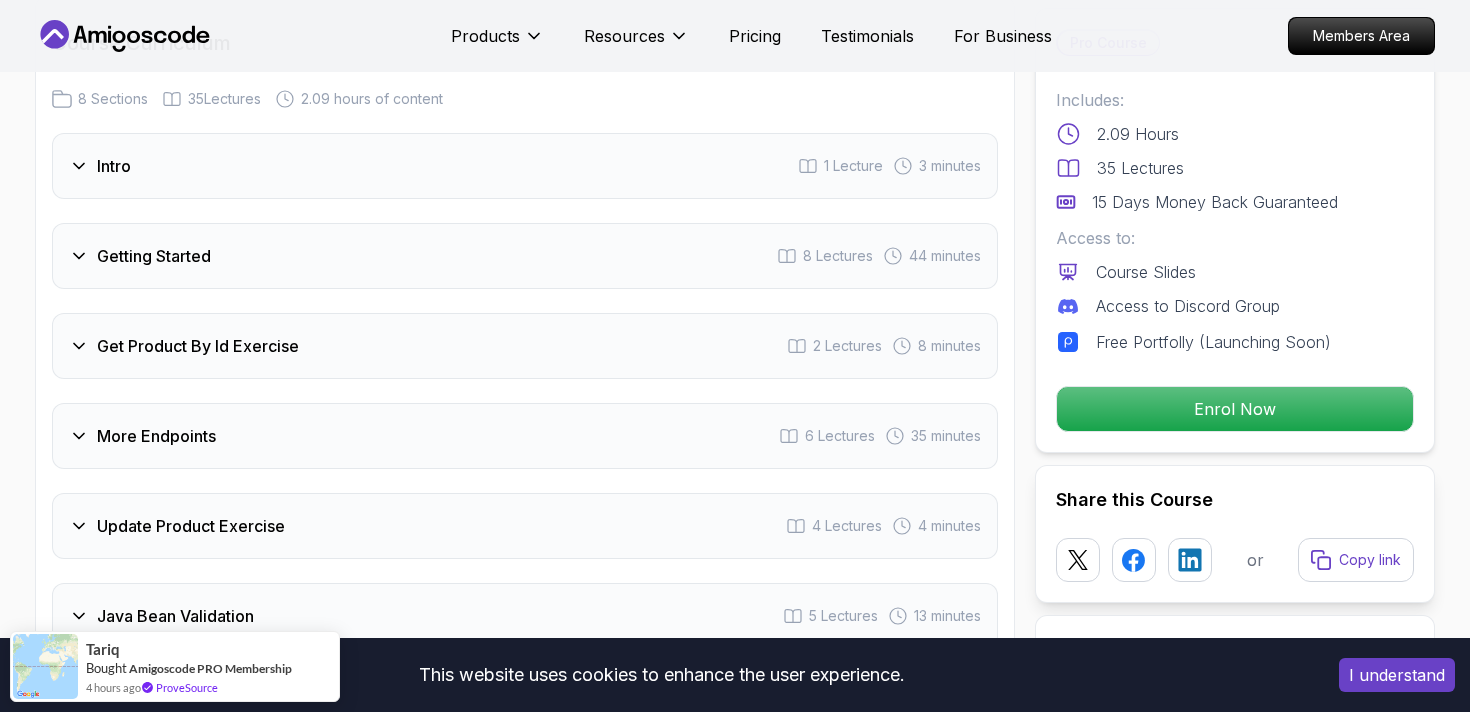 scroll, scrollTop: 2452, scrollLeft: 0, axis: vertical 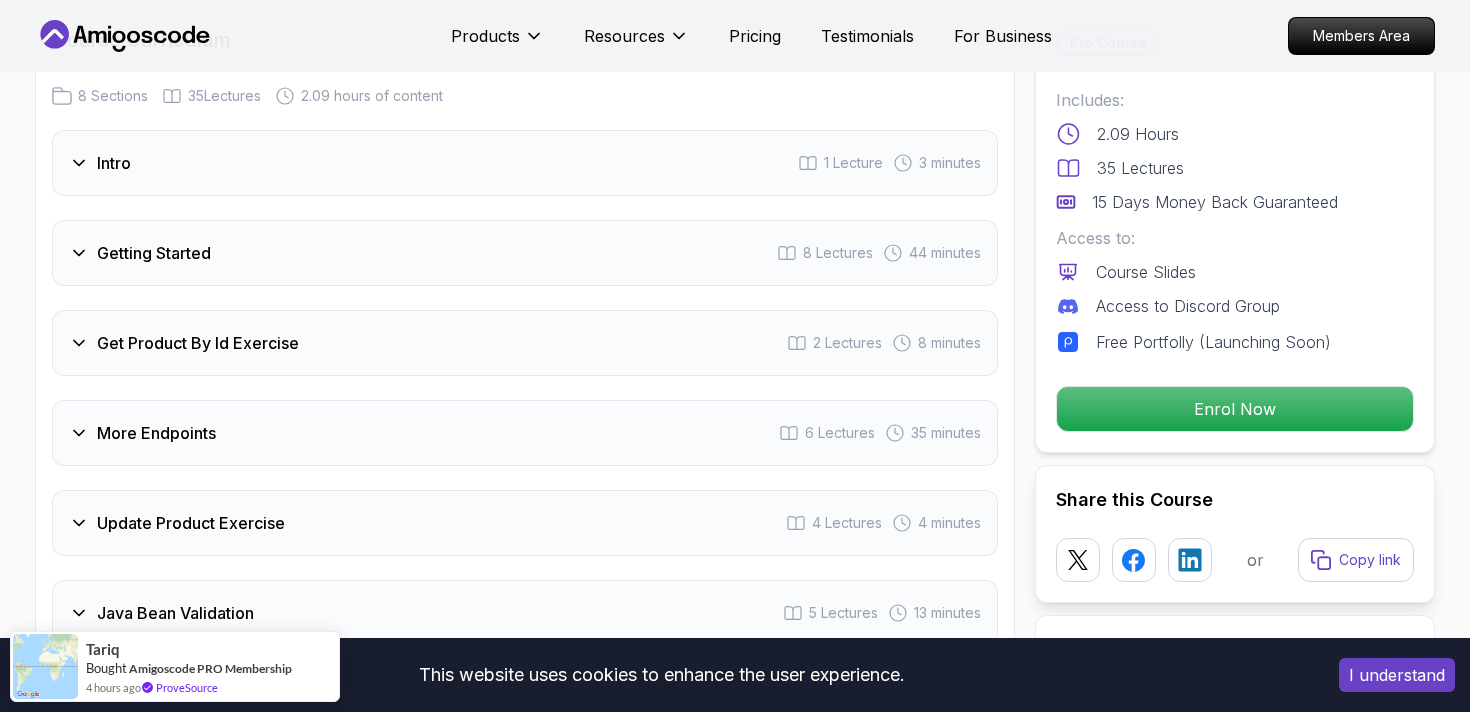 click on "Get Product By Id Exercise 2   Lectures     8 minutes" at bounding box center (525, 343) 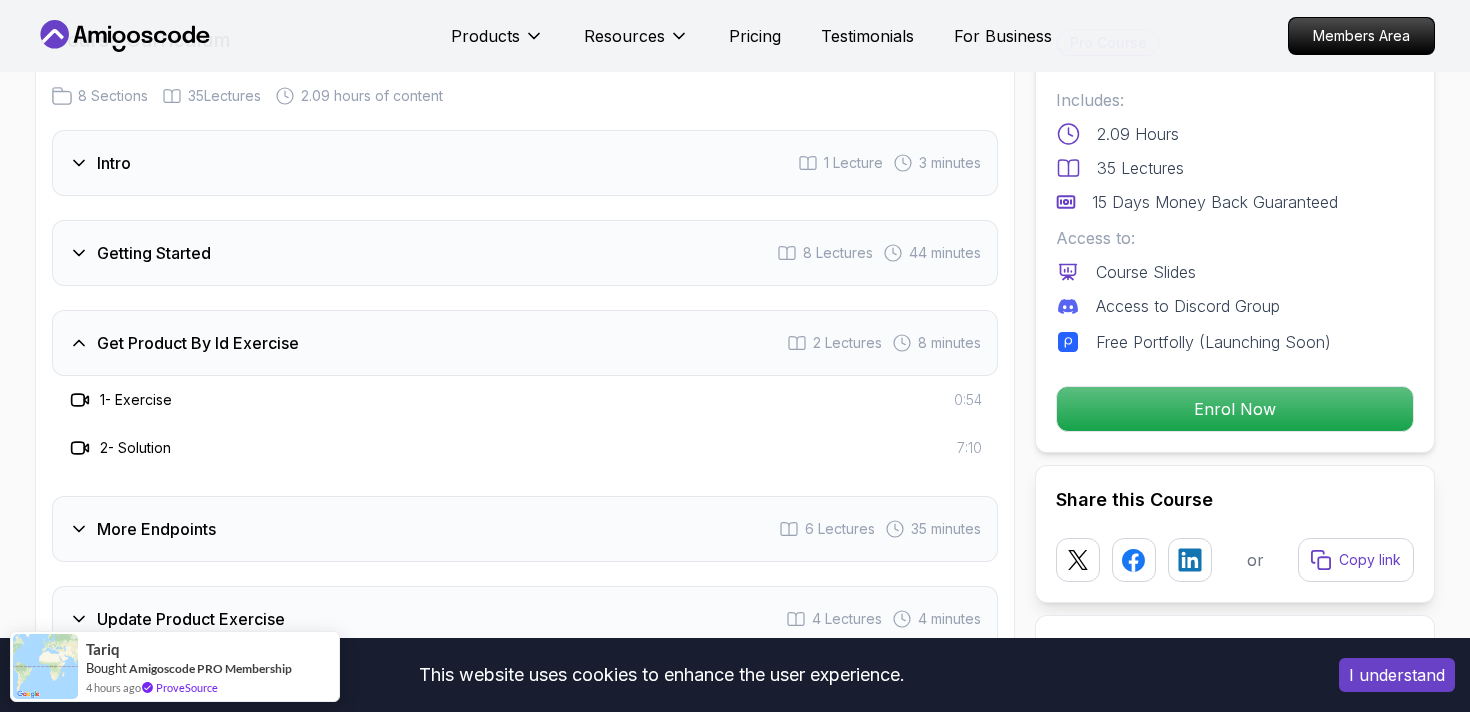 click on "Get Product By Id Exercise 2   Lectures     8 minutes" at bounding box center [525, 343] 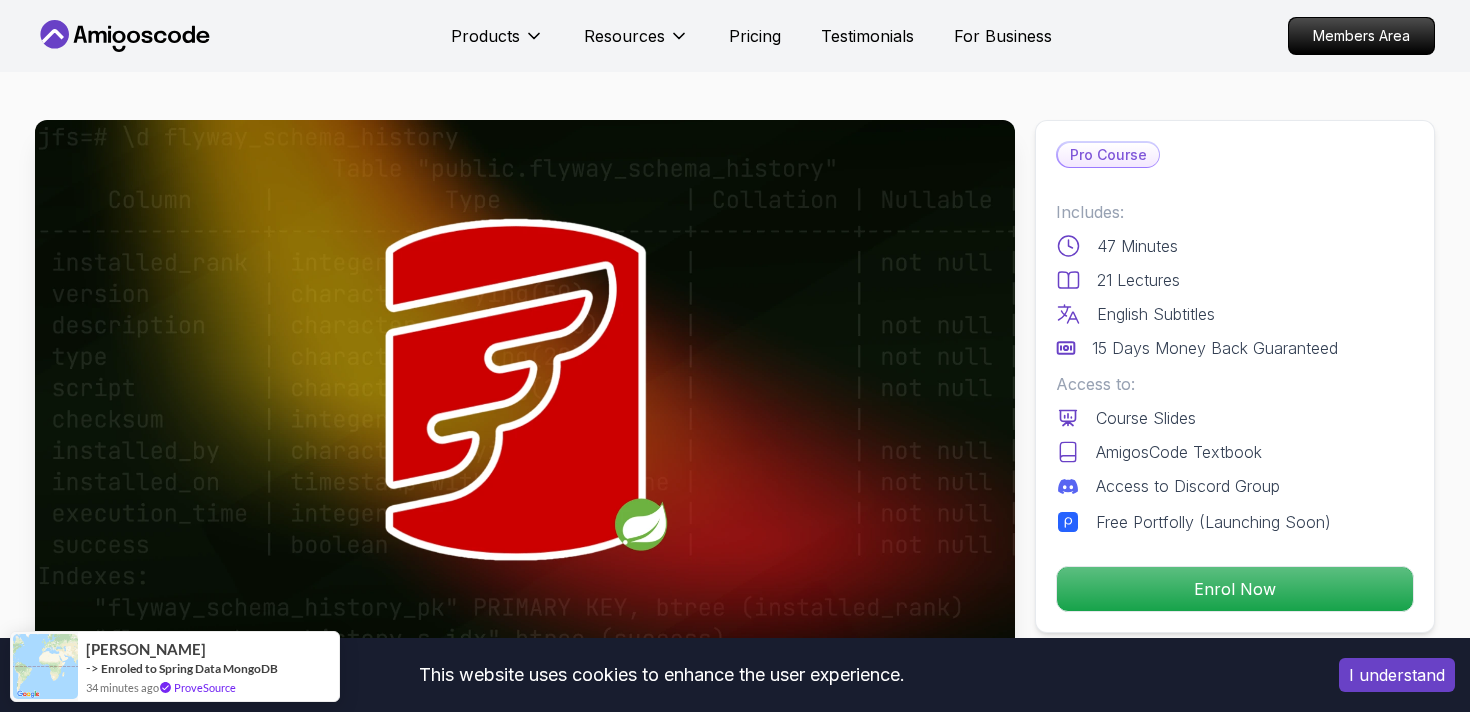 scroll, scrollTop: 0, scrollLeft: 0, axis: both 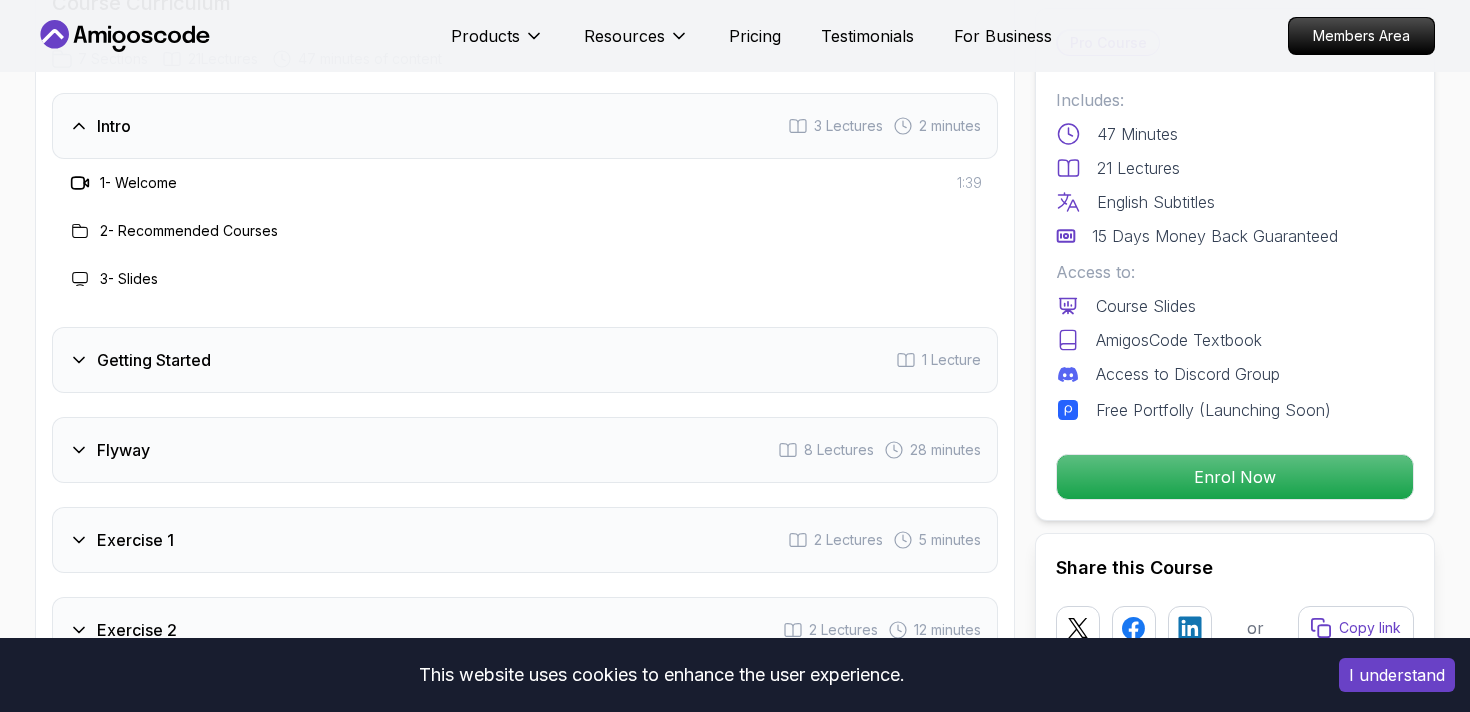 click on "Intro 3   Lectures     2 minutes" at bounding box center [525, 126] 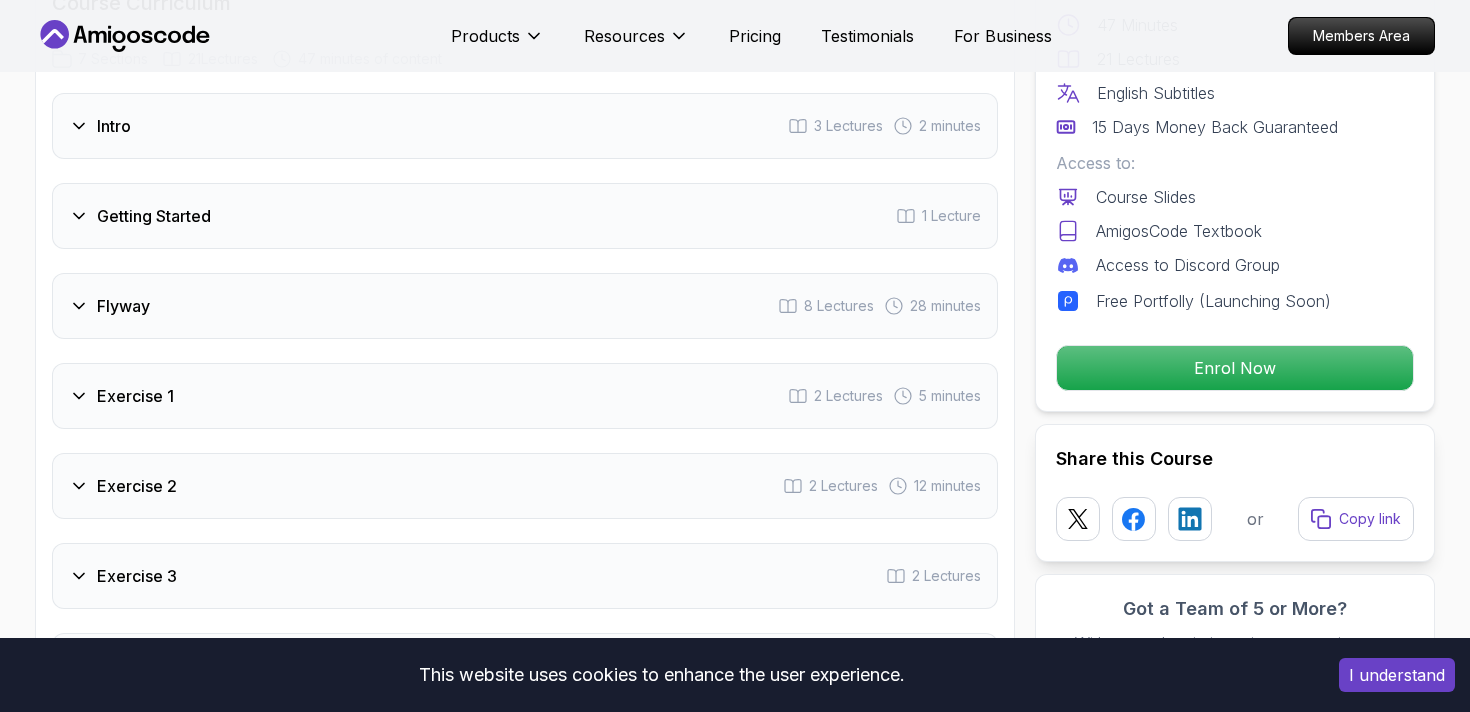click on "Flyway 8   Lectures     28 minutes" at bounding box center [525, 306] 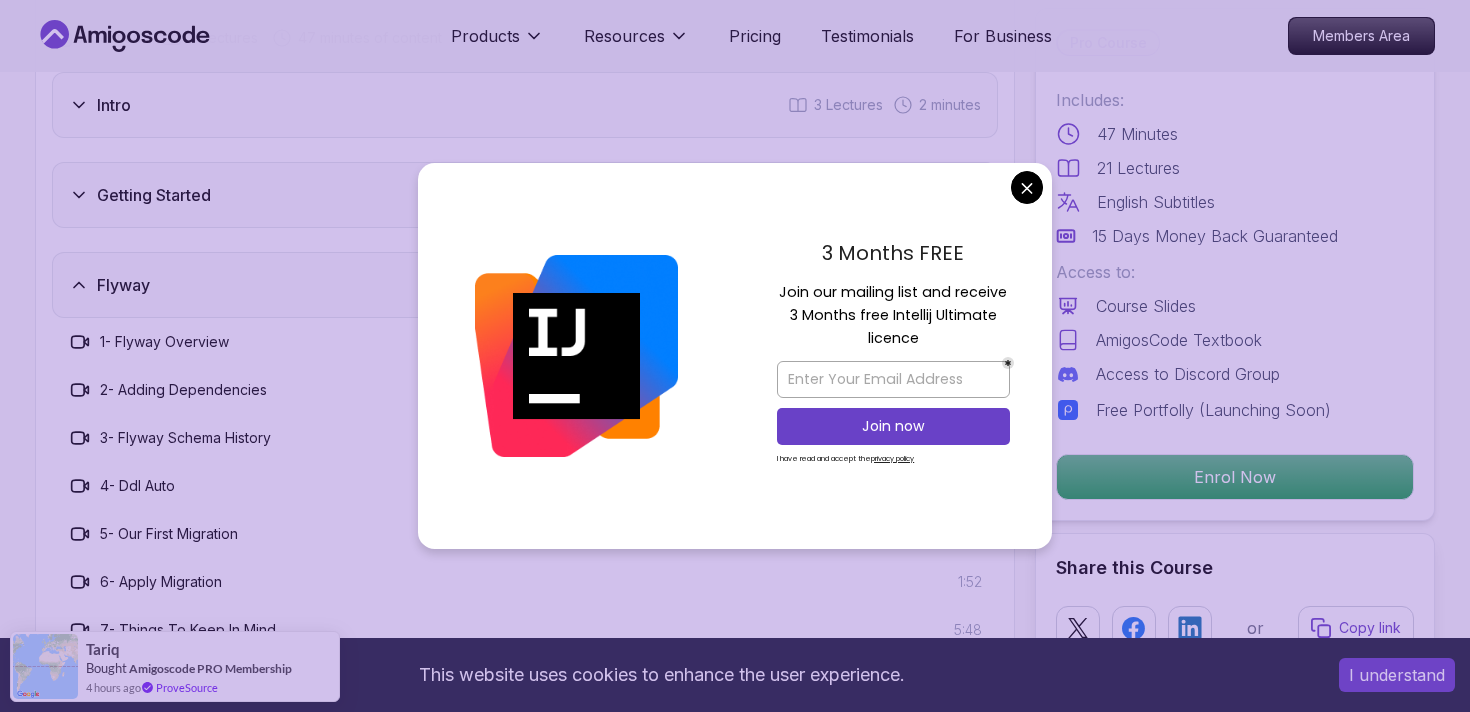 scroll, scrollTop: 2482, scrollLeft: 0, axis: vertical 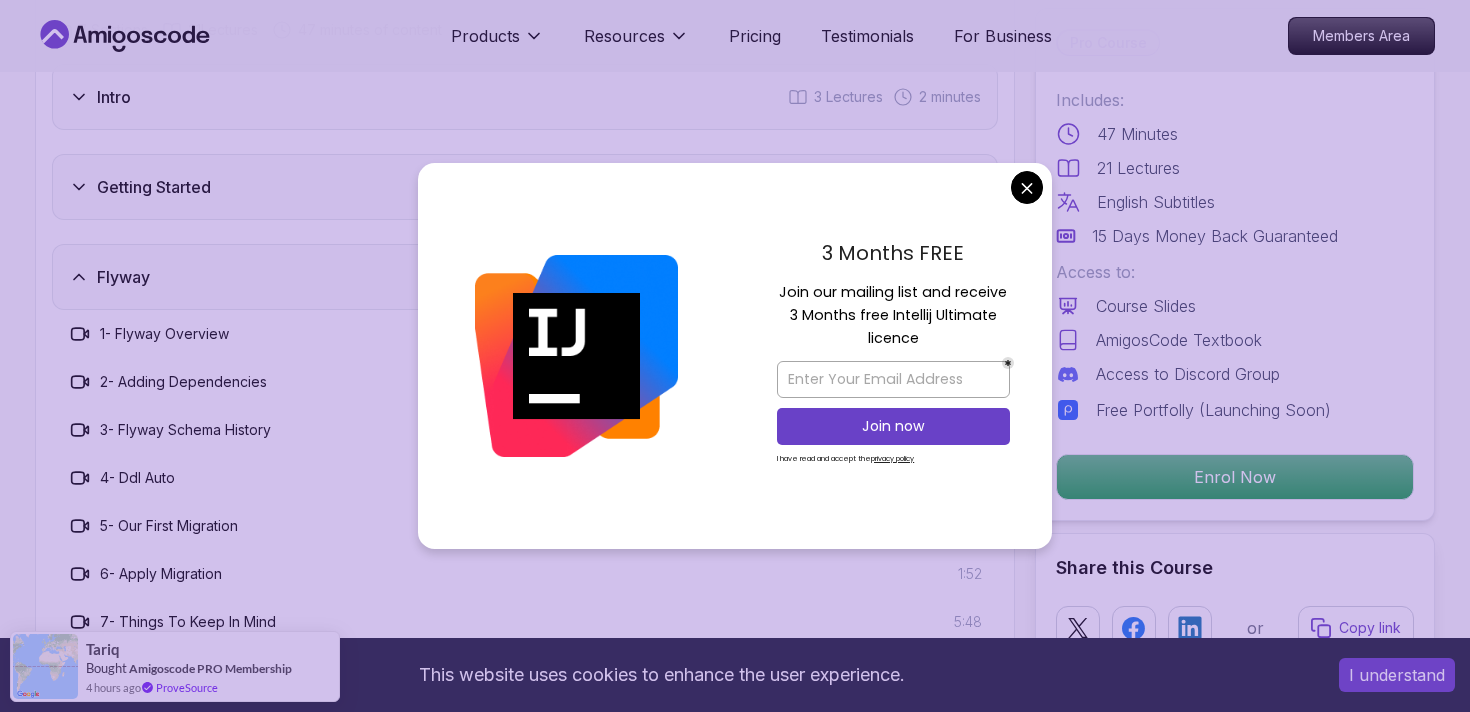 click on "This website uses cookies to enhance the user experience. I understand Products Resources Pricing Testimonials For Business Members Area Products Resources Pricing Testimonials For Business Members Area Flyway and Spring Boot Master database migrations with Spring Boot and Flyway. Implement version control for your database schema. Mama Samba Braima Djalo  /   Instructor Pro Course Includes: 47 Minutes 21 Lectures English Subtitles 15 Days Money Back Guaranteed Access to: Course Slides AmigosCode Textbook Access to Discord Group Free Portfolly (Launching Soon) Enrol Now Share this Course or Copy link Got a Team of 5 or More? With one subscription, give your entire team access to all courses and features. Check our Business Plan Mama Samba Braima Djalo  /   Instructor What you will build java spring-boot flyway spring-data-jpa sql postgres Master Flyway for Database Migration Management - Learn how to use Flyway to manage and automate database migrations effectively. Master Database Migrations with Spring Boot" at bounding box center (735, 1736) 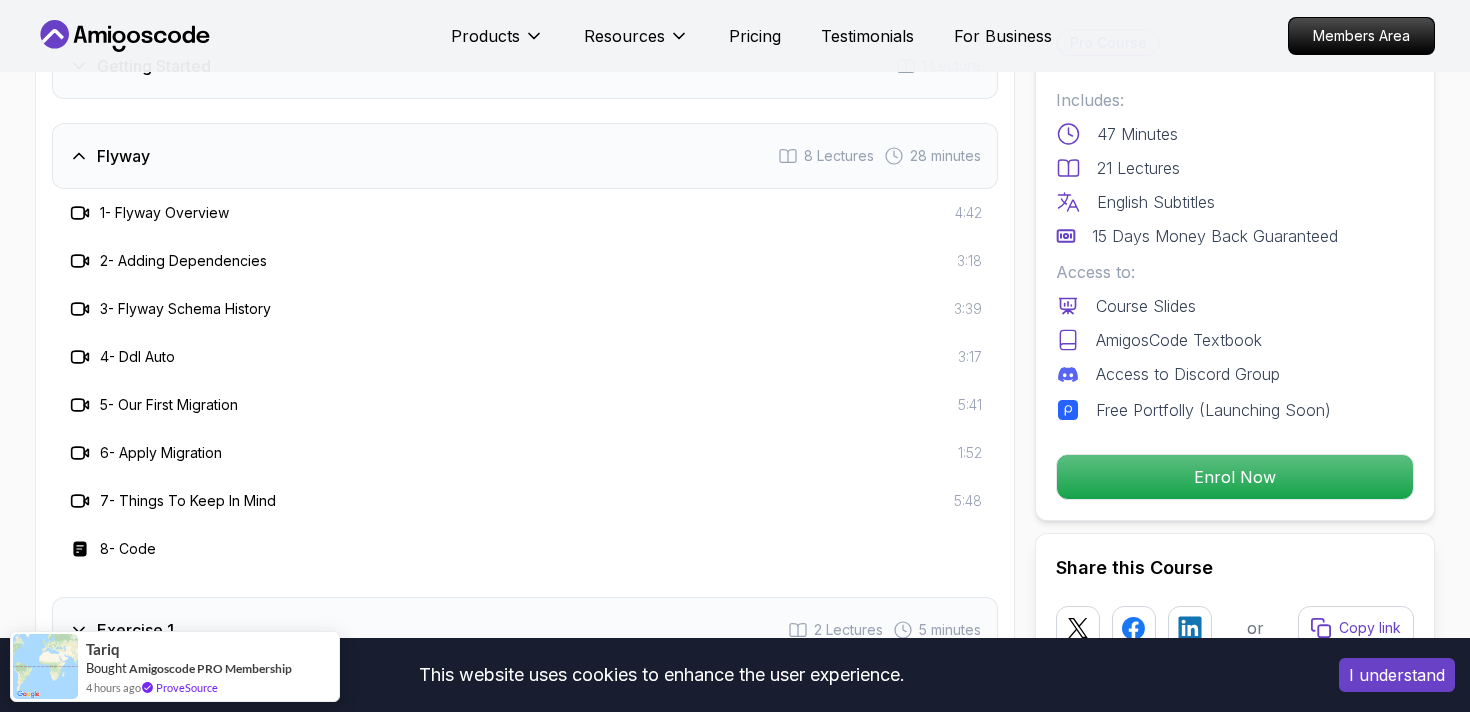 scroll, scrollTop: 2605, scrollLeft: 0, axis: vertical 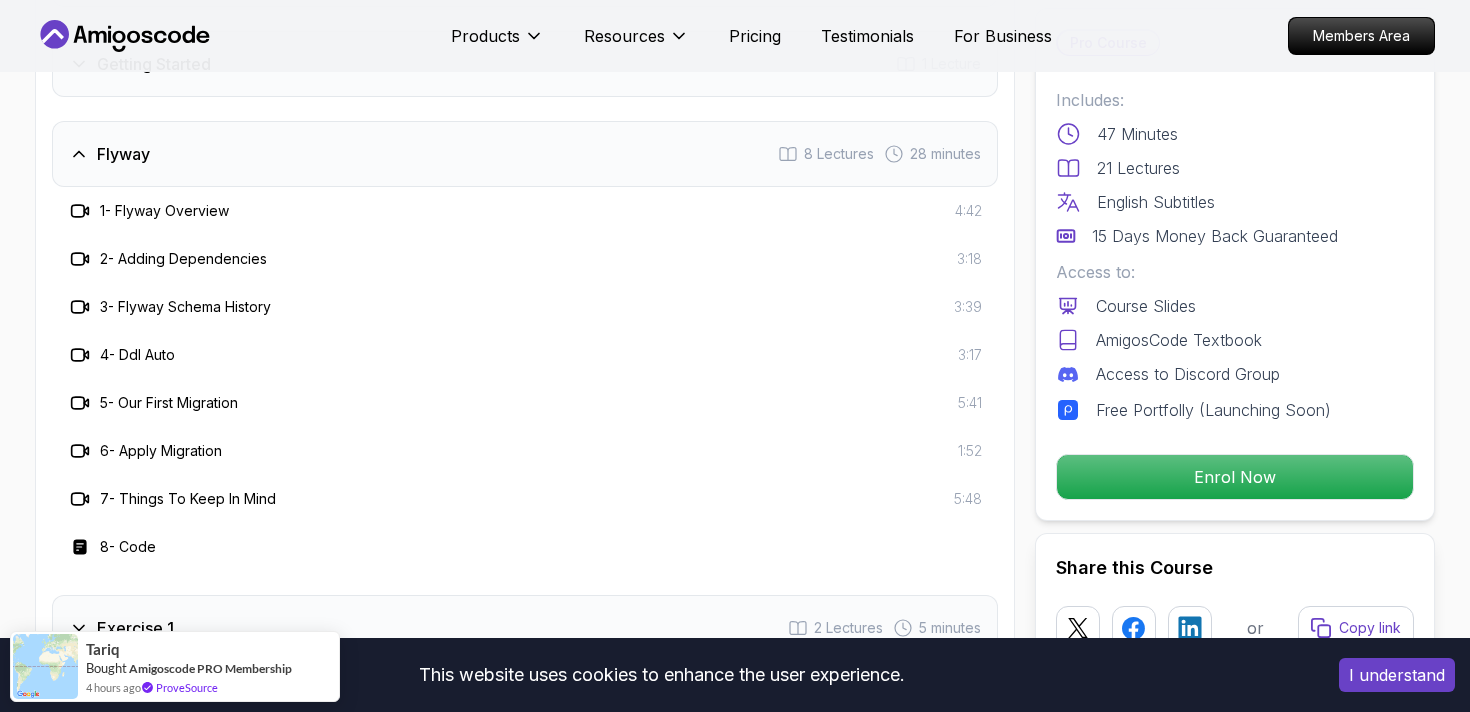 click on "Flyway 8   Lectures     28 minutes" at bounding box center (525, 154) 